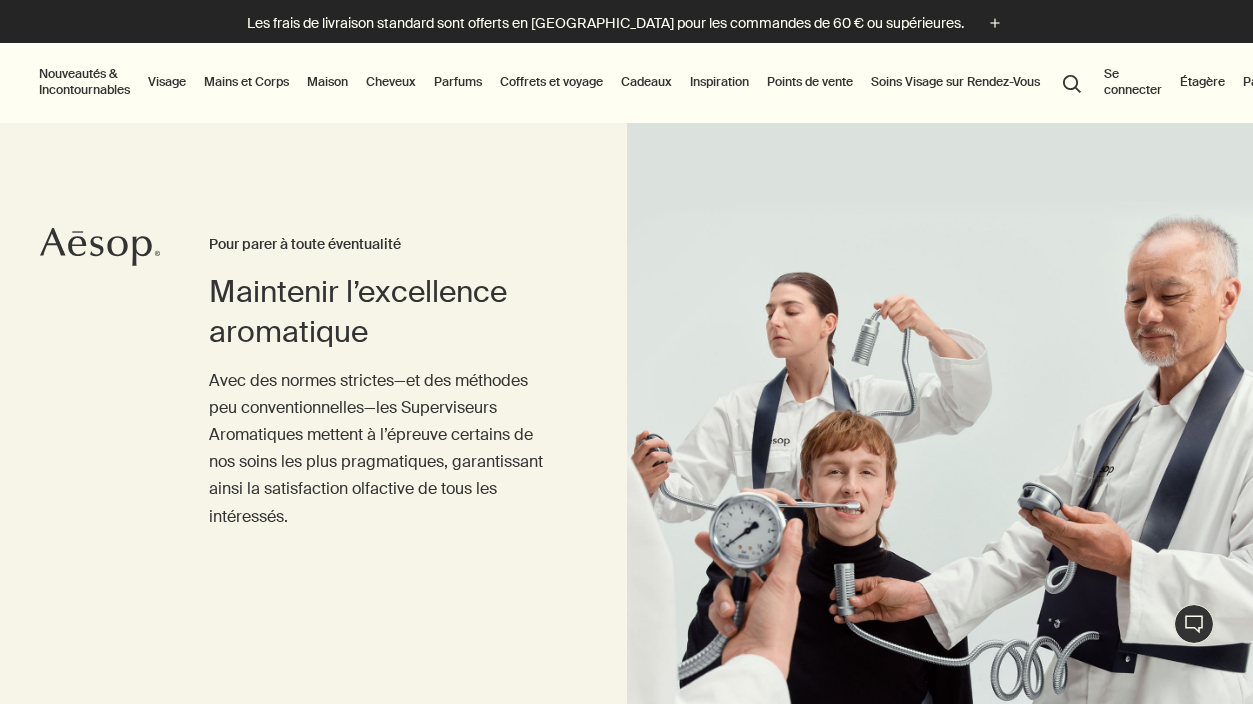 scroll, scrollTop: 0, scrollLeft: 0, axis: both 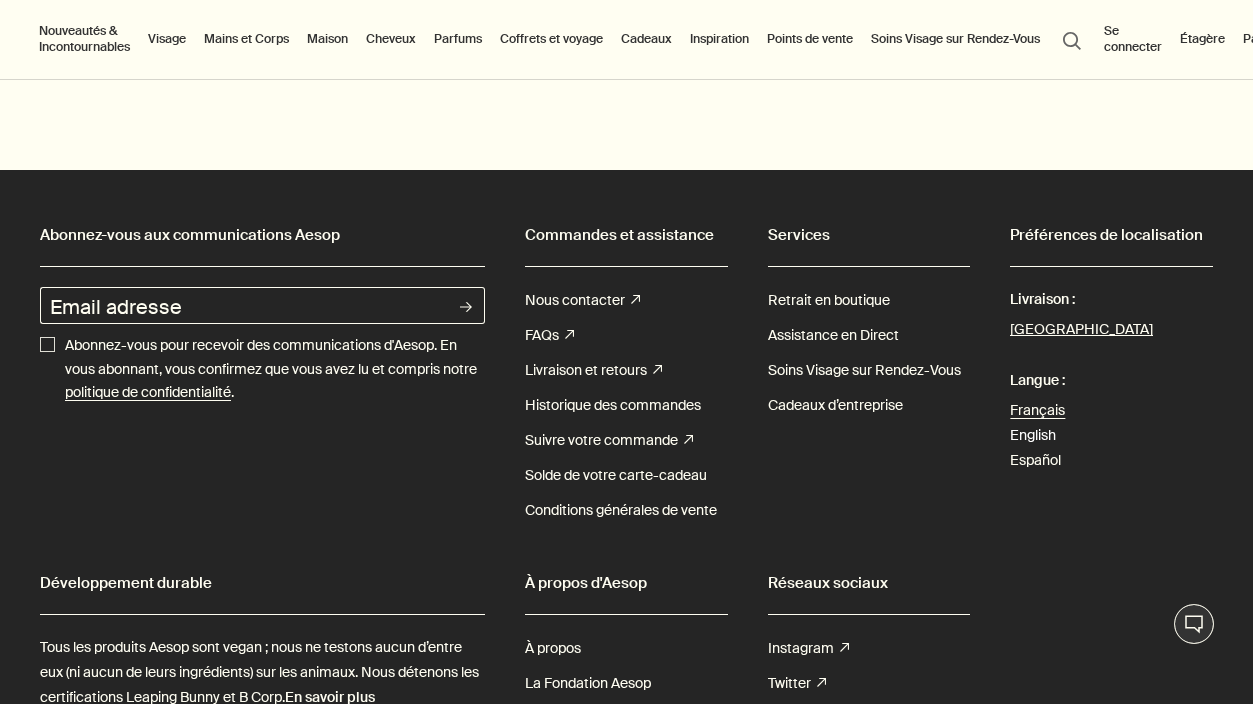 click on "English" at bounding box center [1033, 435] 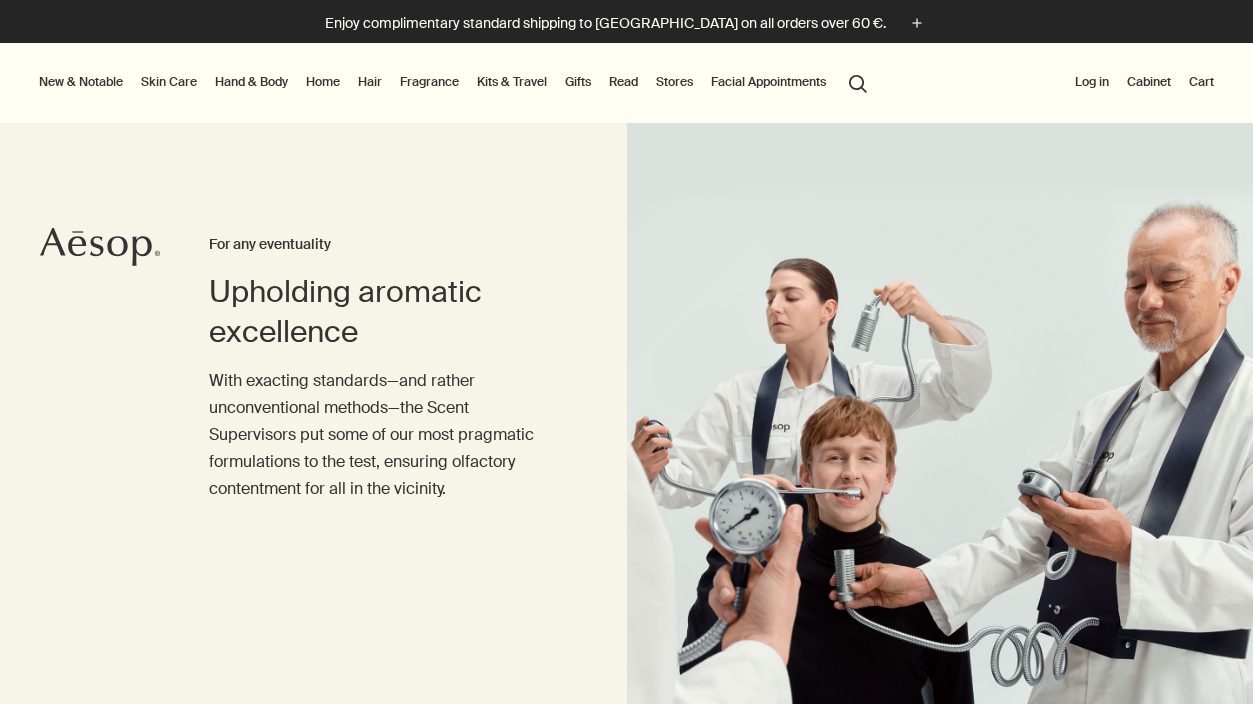 scroll, scrollTop: 0, scrollLeft: 0, axis: both 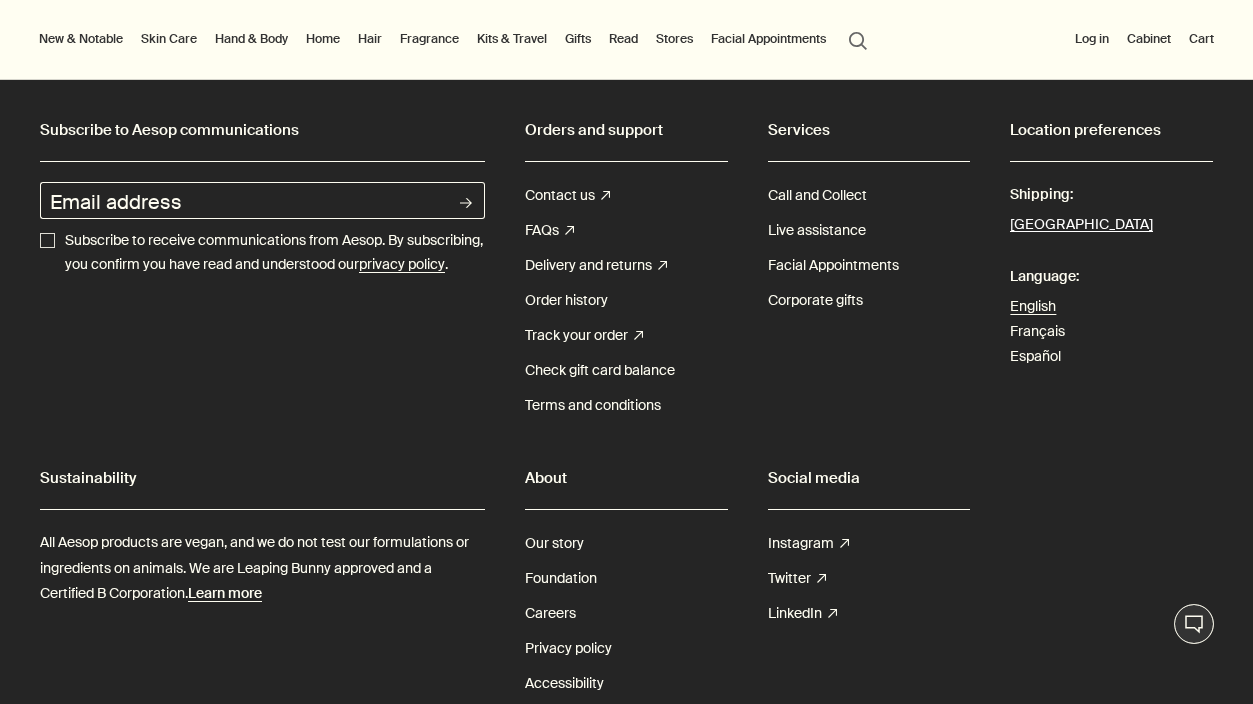 click on "[GEOGRAPHIC_DATA]" at bounding box center (1081, 225) 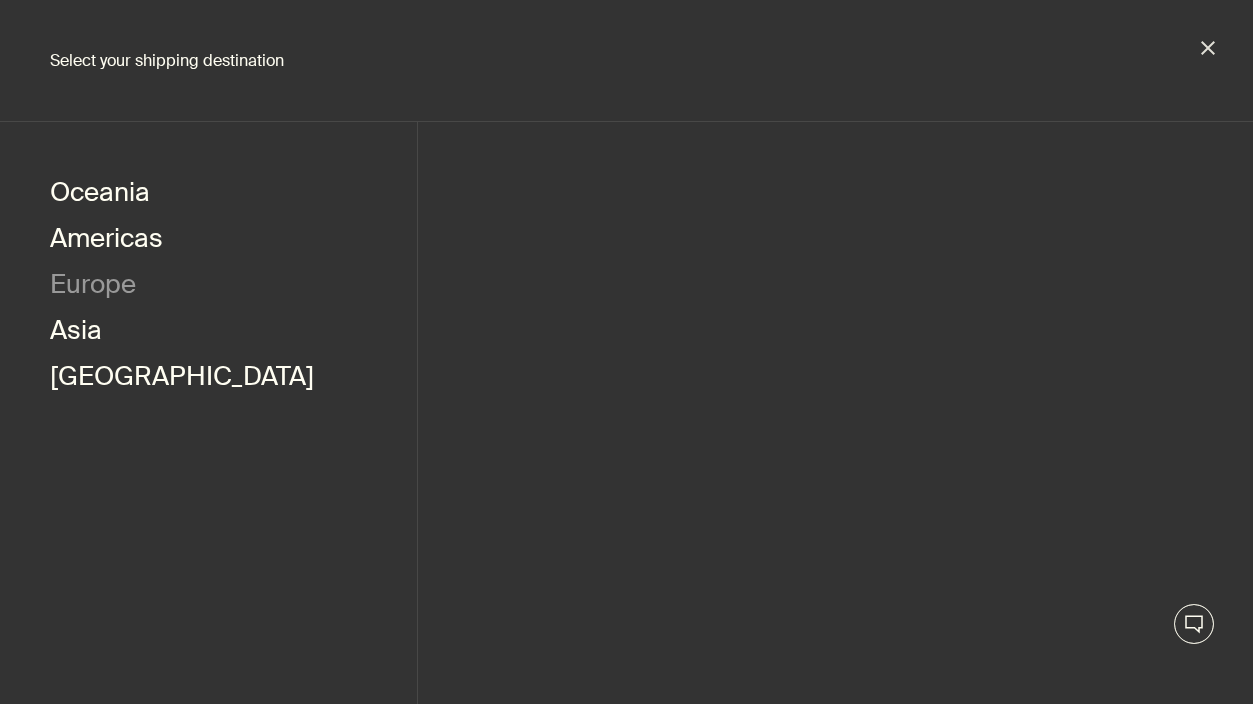 click on "Europe" at bounding box center [93, 287] 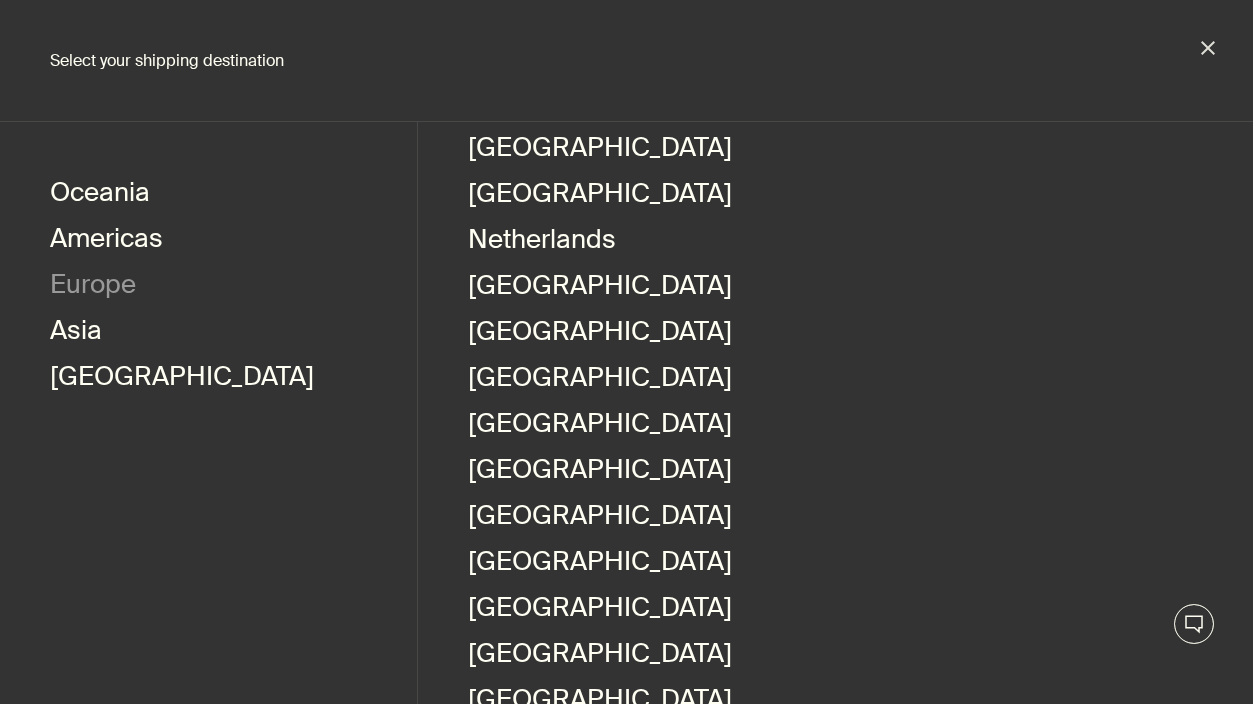 scroll, scrollTop: 988, scrollLeft: 0, axis: vertical 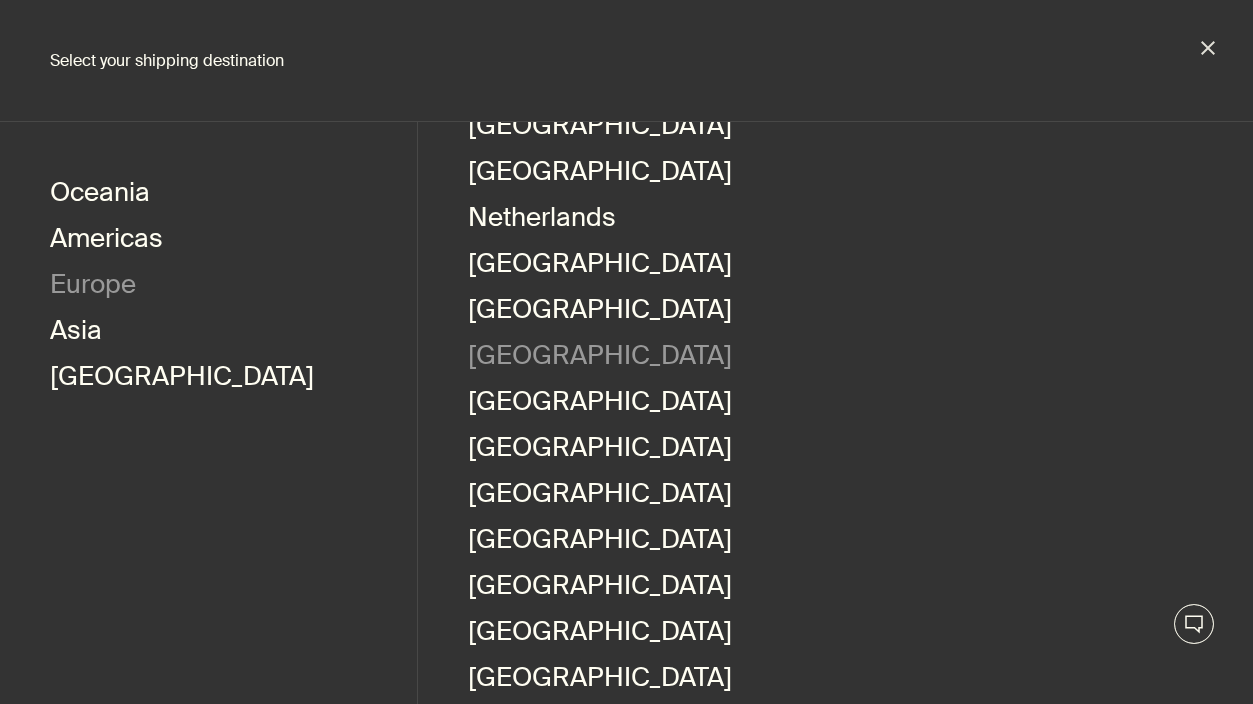click on "Portugal" at bounding box center [600, 358] 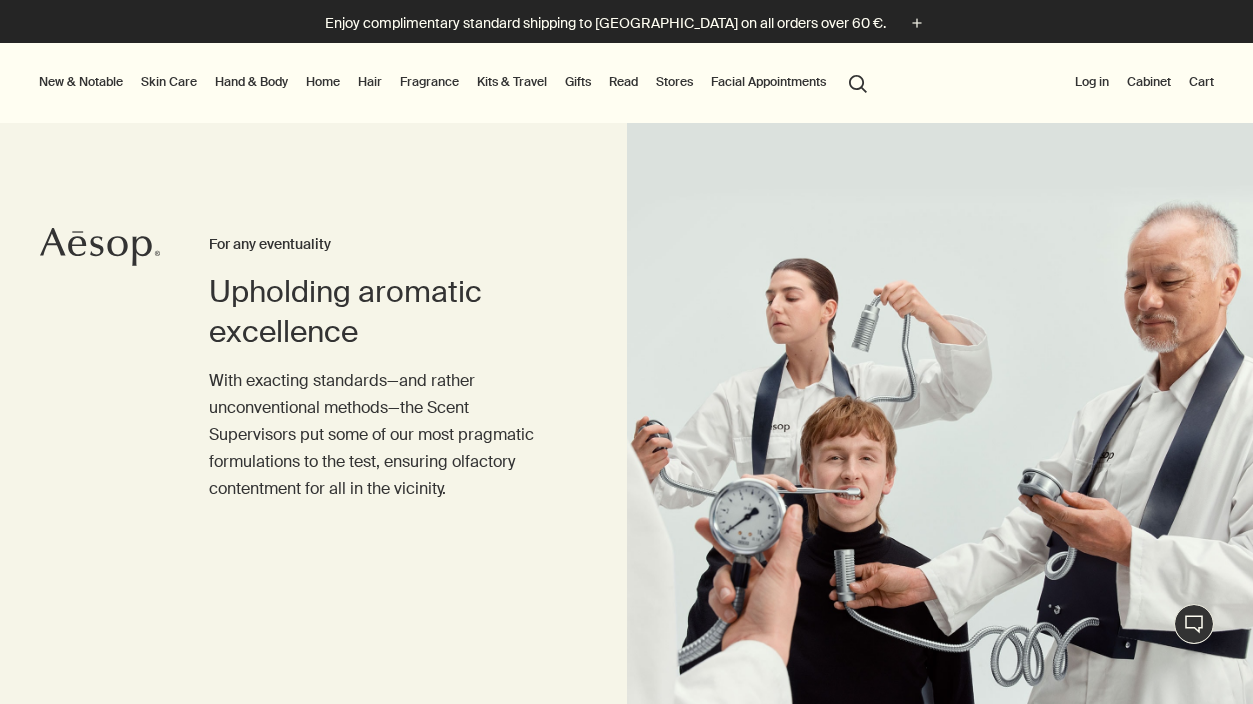 scroll, scrollTop: 0, scrollLeft: 0, axis: both 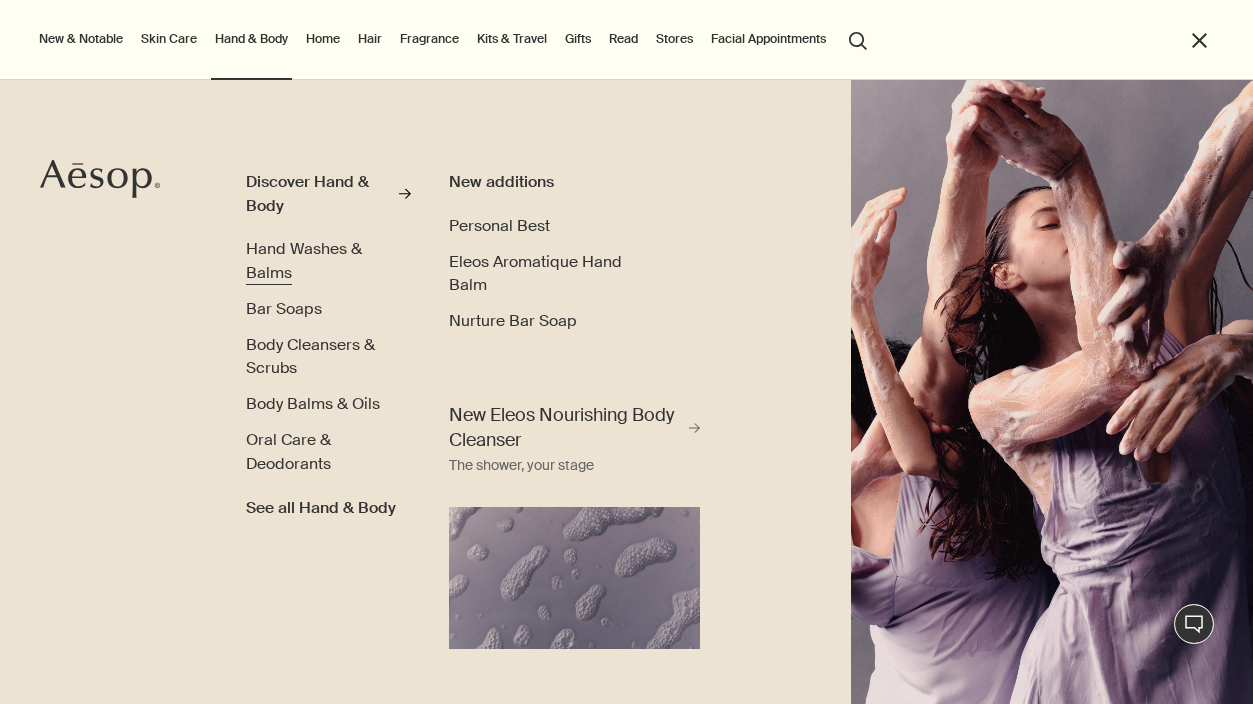 click on "Hand Washes & Balms" at bounding box center [304, 260] 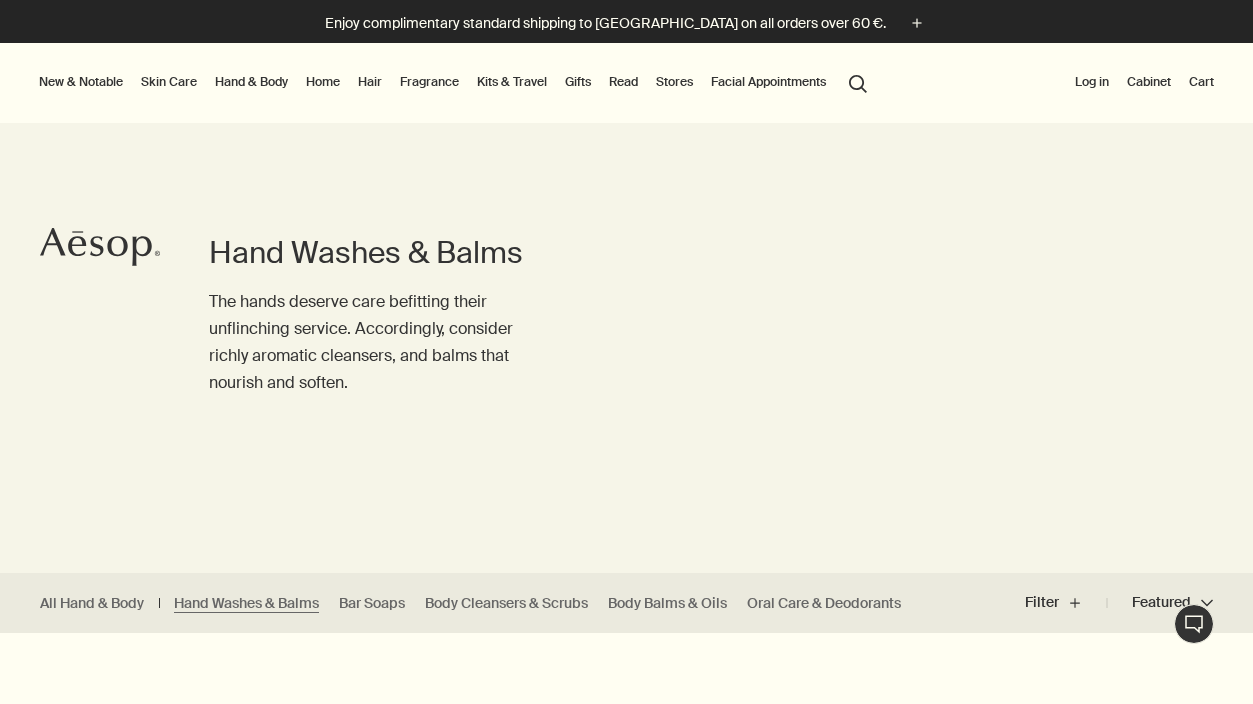 scroll, scrollTop: 0, scrollLeft: 0, axis: both 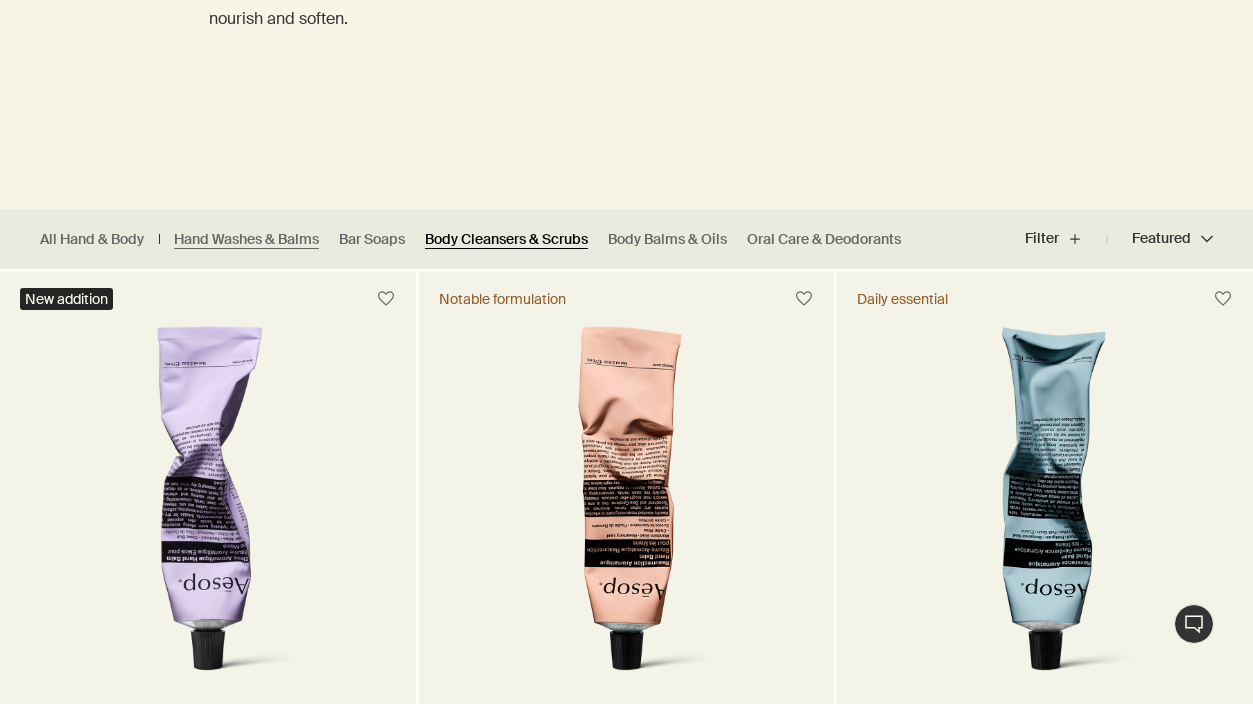 click on "Body Cleansers & Scrubs" at bounding box center [506, 239] 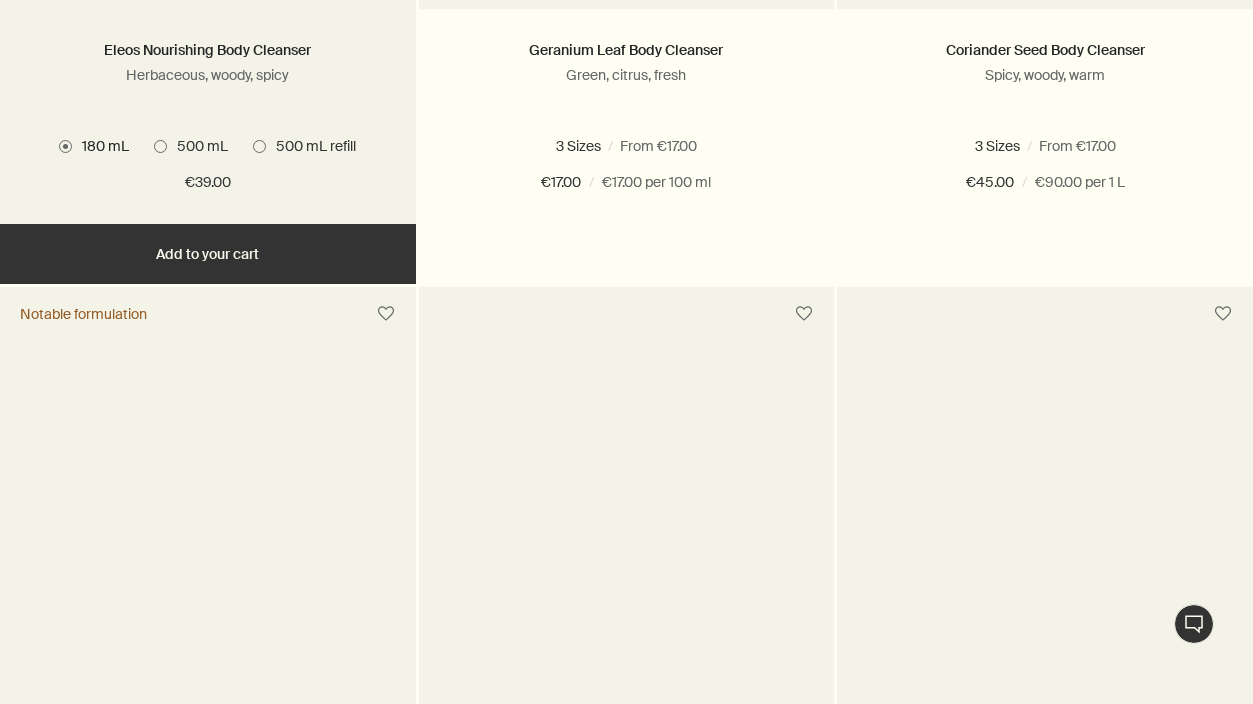 scroll, scrollTop: 0, scrollLeft: 0, axis: both 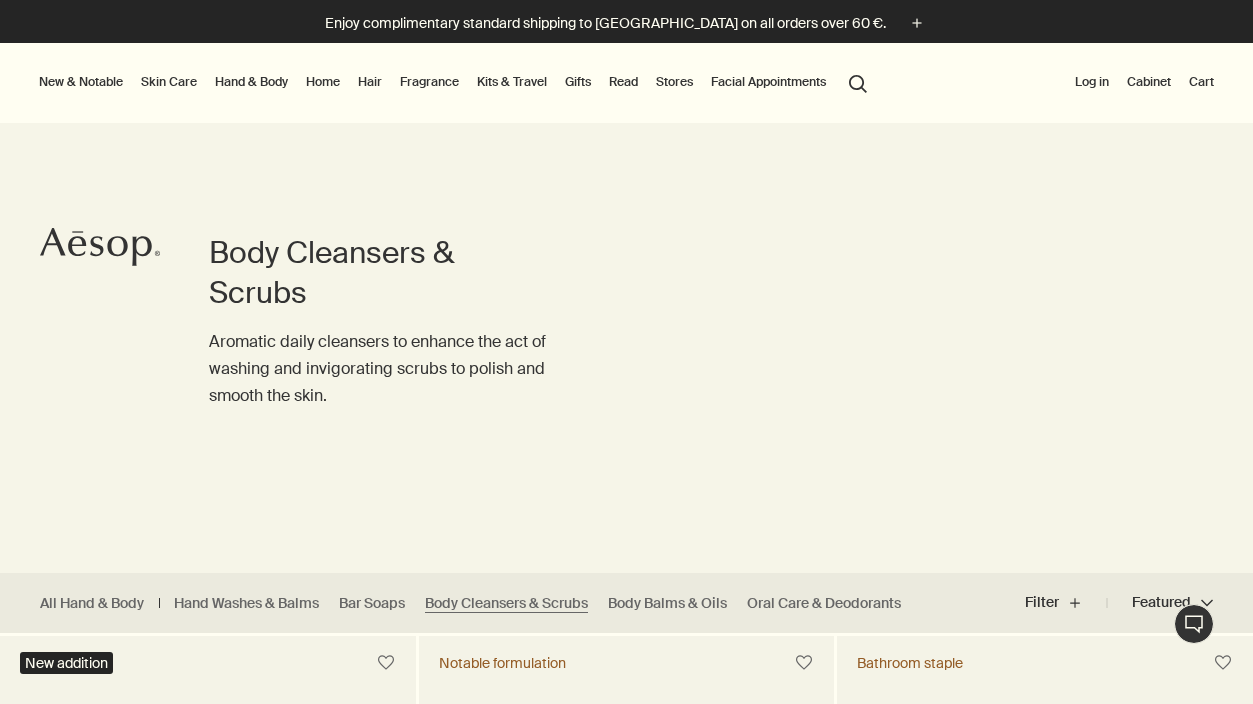 click on "Hand & Body" at bounding box center [251, 82] 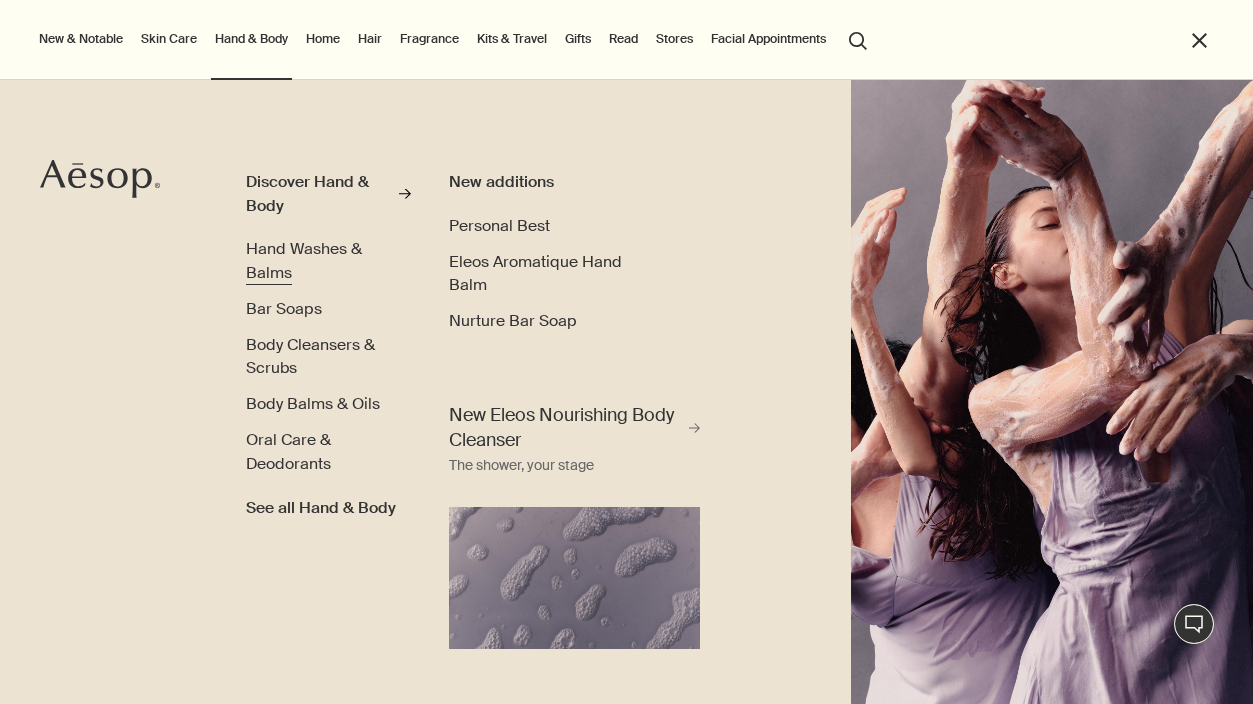 click on "Hand Washes & Balms" at bounding box center (304, 260) 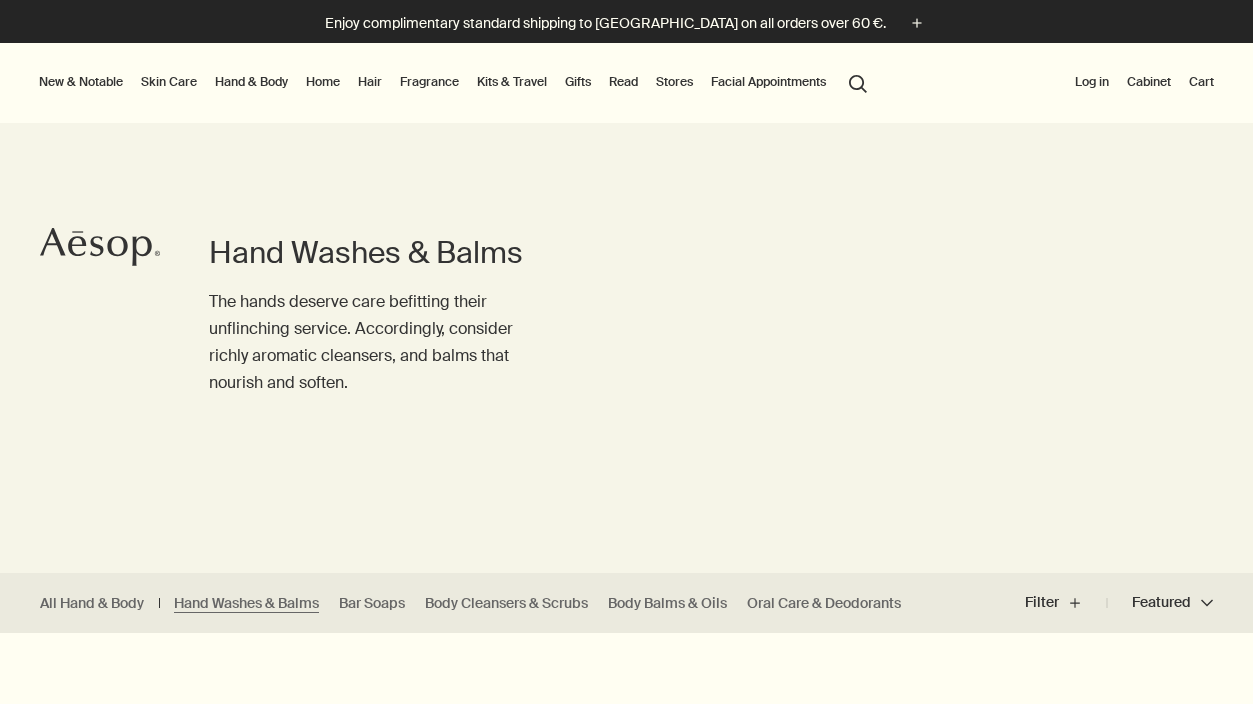 scroll, scrollTop: 0, scrollLeft: 0, axis: both 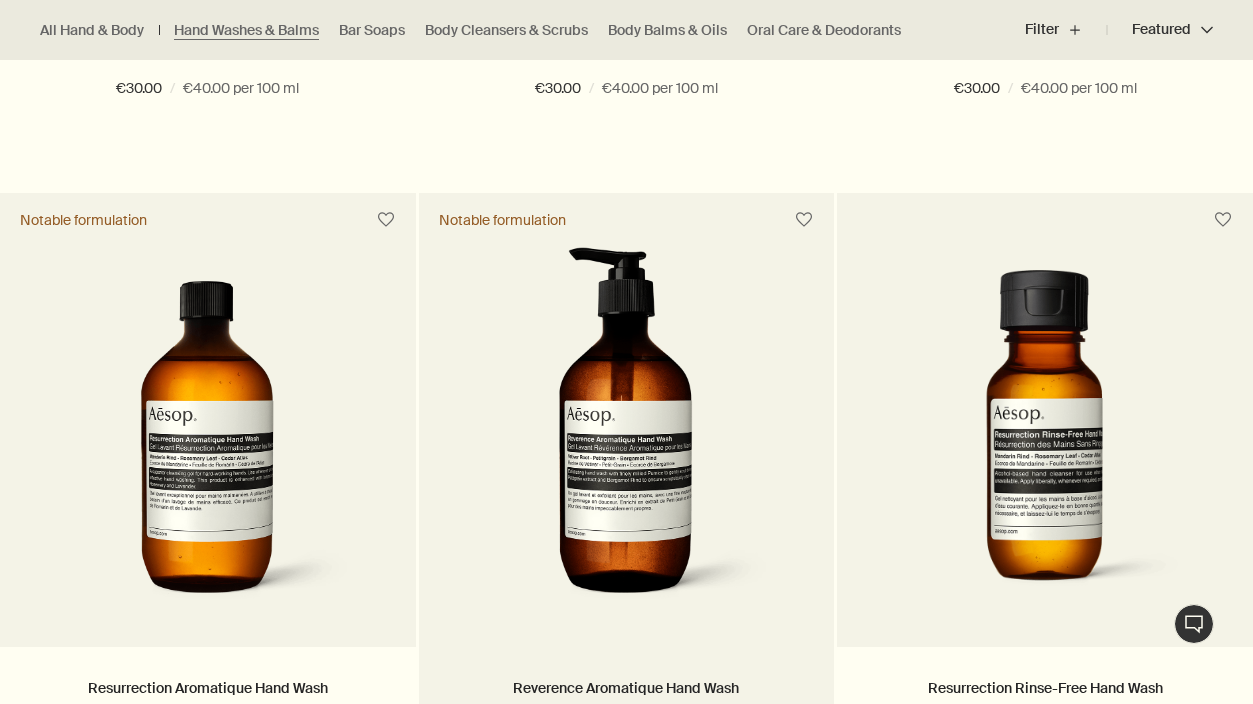 click at bounding box center [626, 432] 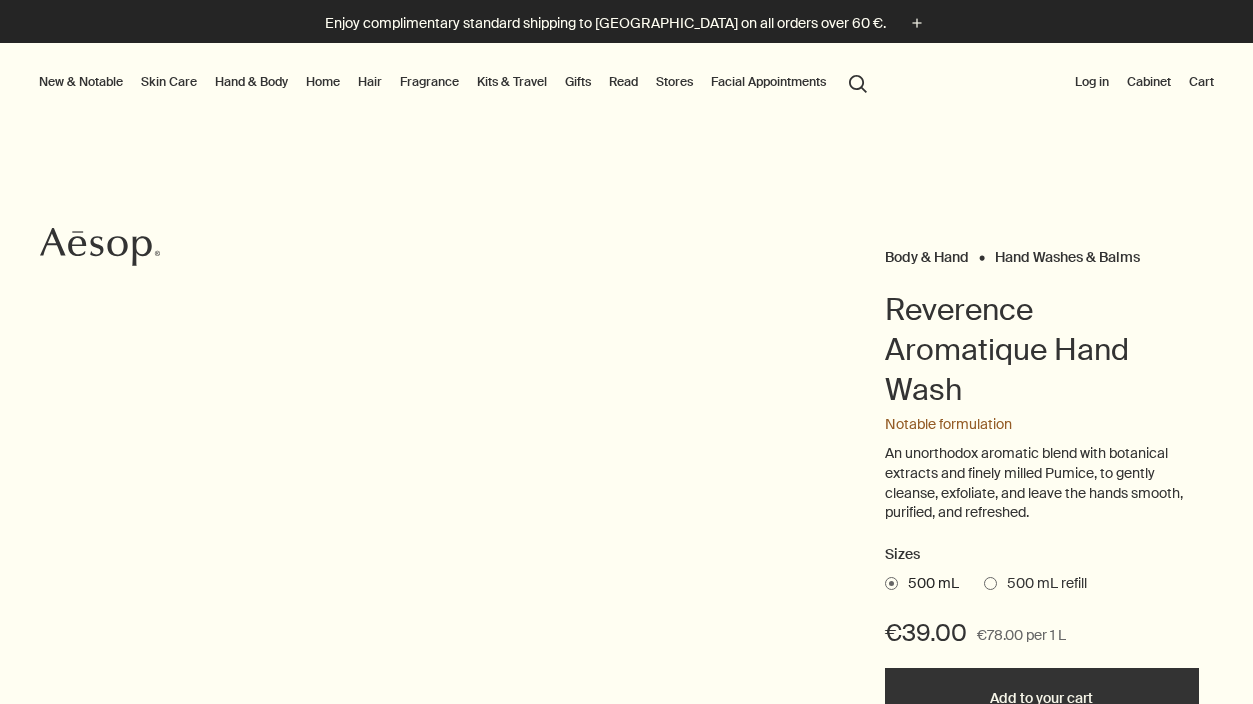 scroll, scrollTop: 0, scrollLeft: 0, axis: both 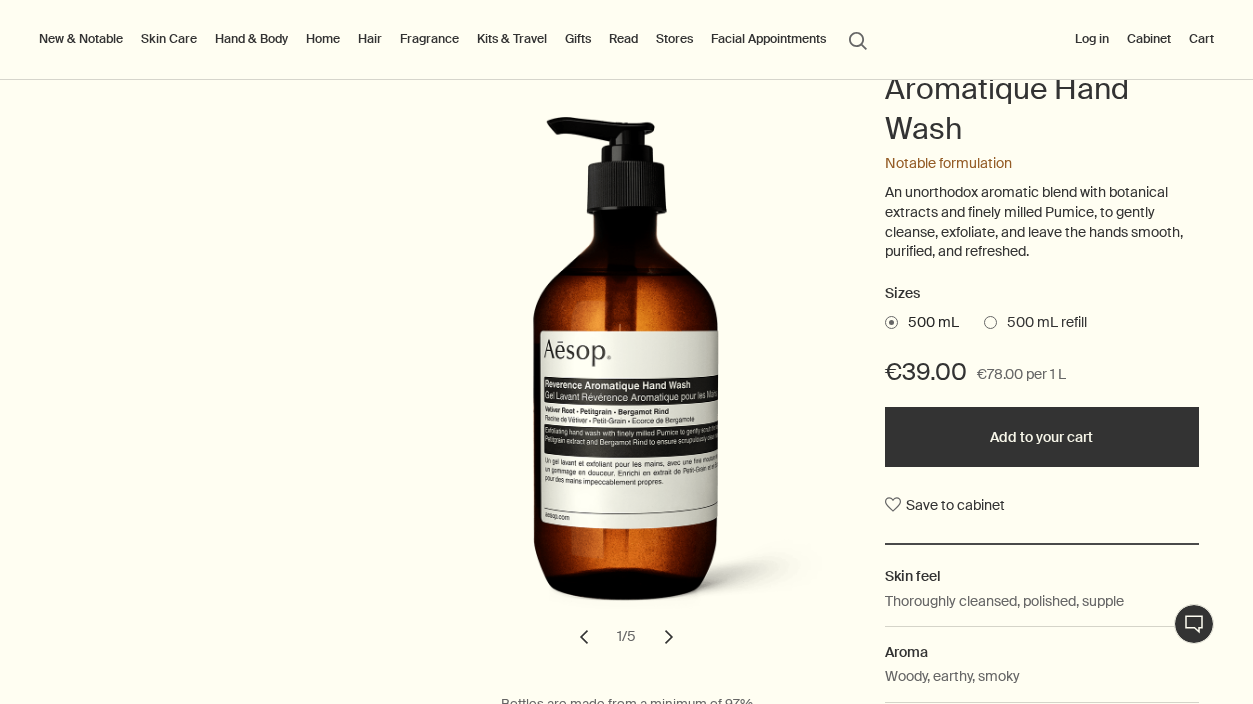 click at bounding box center [990, 322] 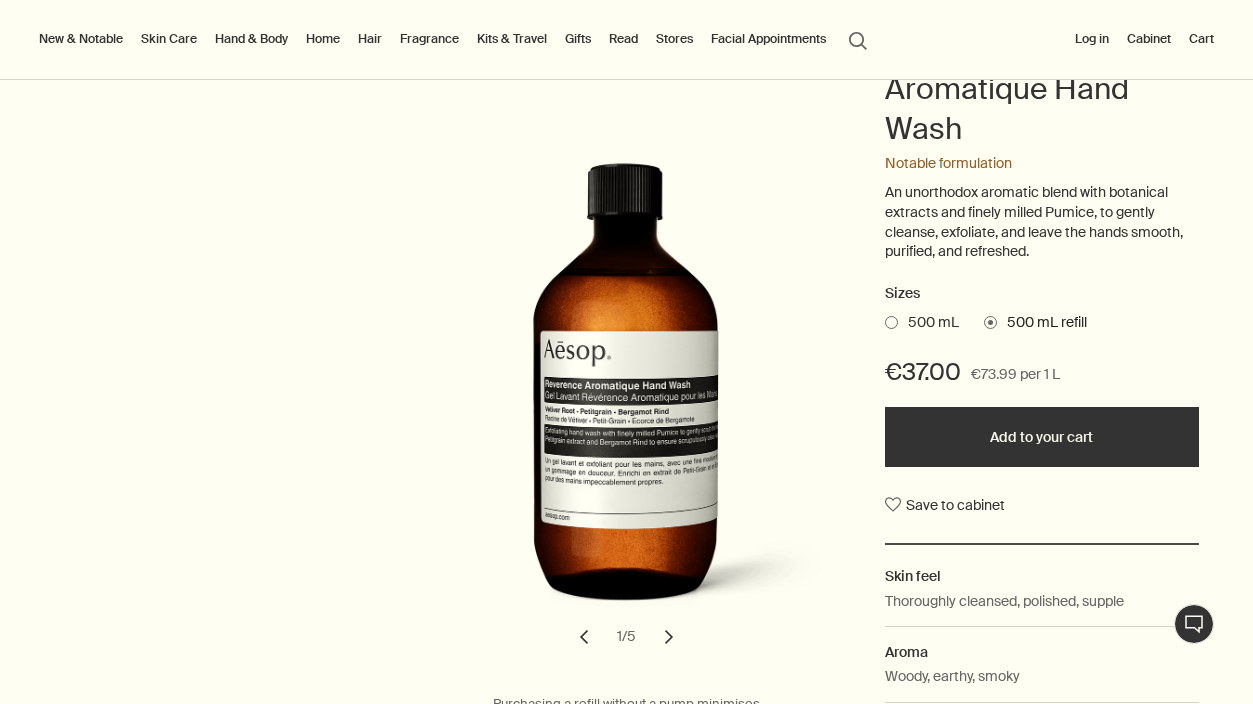click at bounding box center (891, 322) 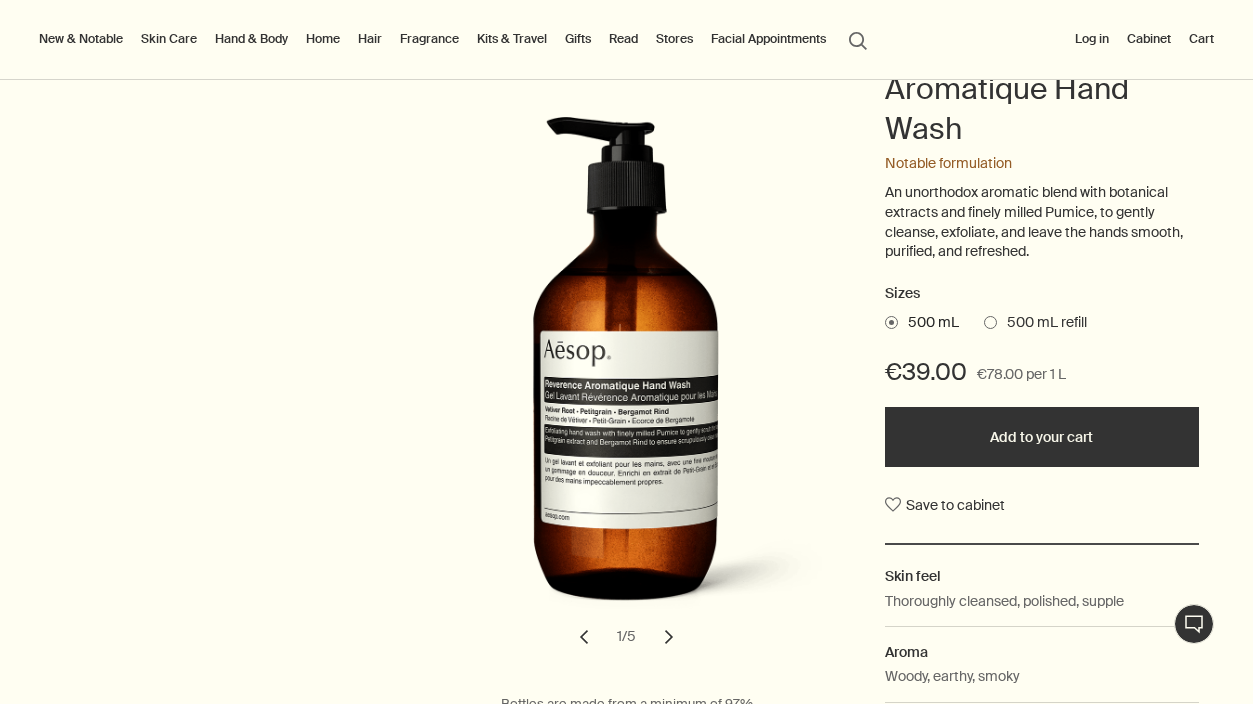 click at bounding box center (990, 322) 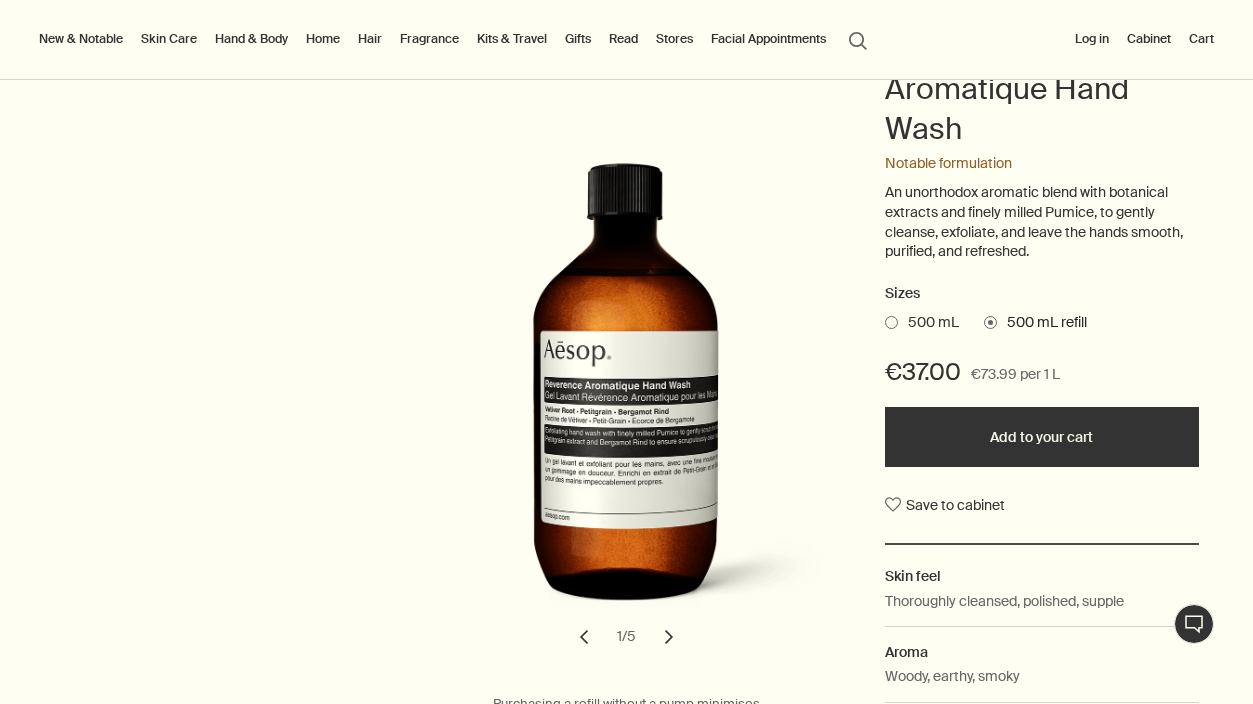 click at bounding box center (891, 322) 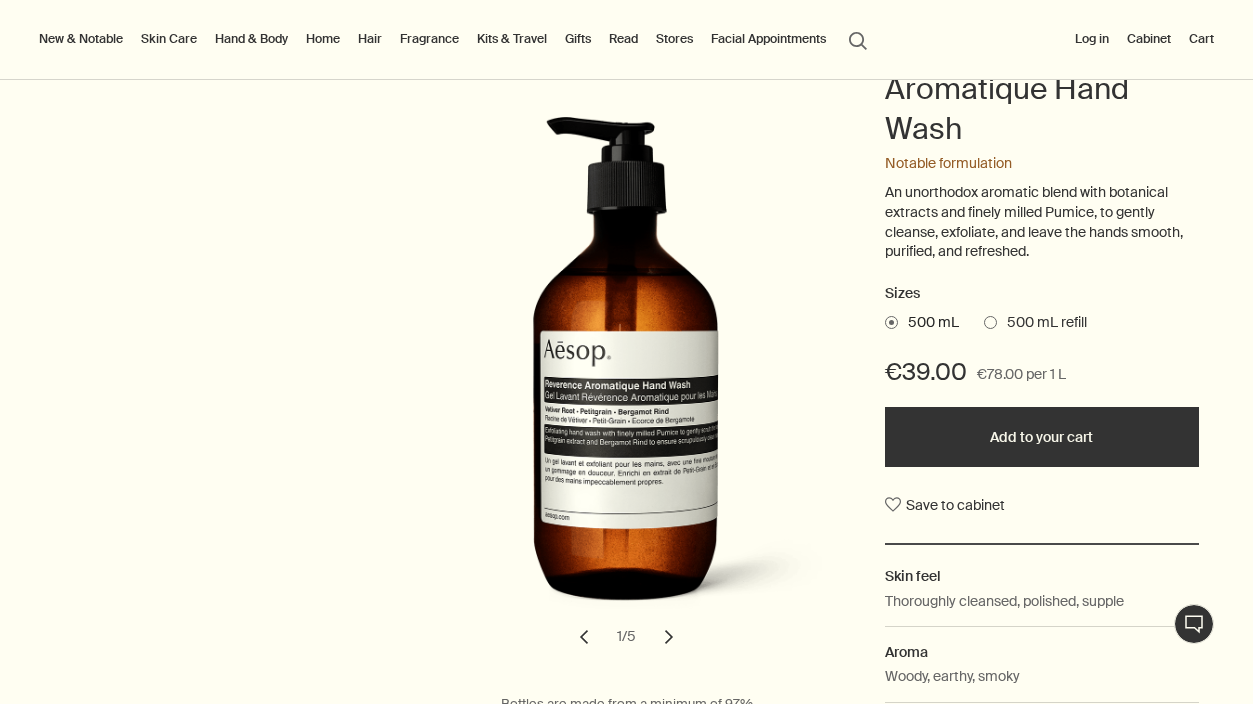 click on "Add to your cart" at bounding box center (1041, 437) 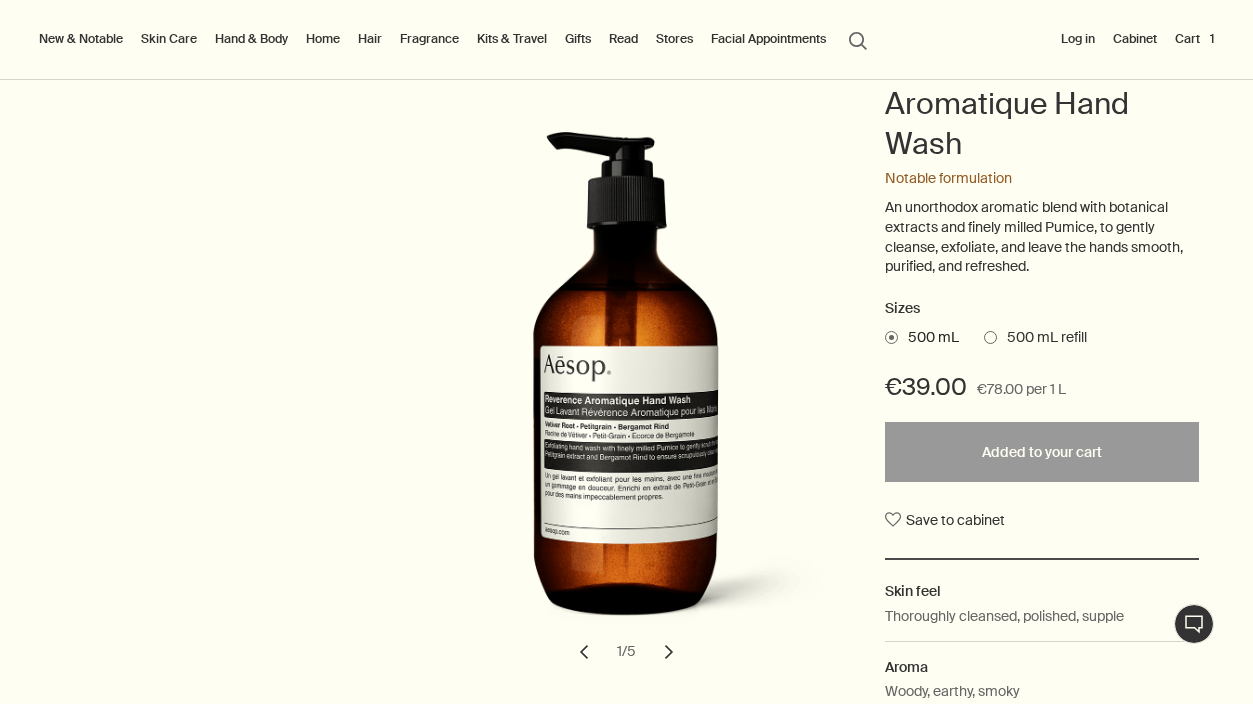 scroll, scrollTop: 244, scrollLeft: 0, axis: vertical 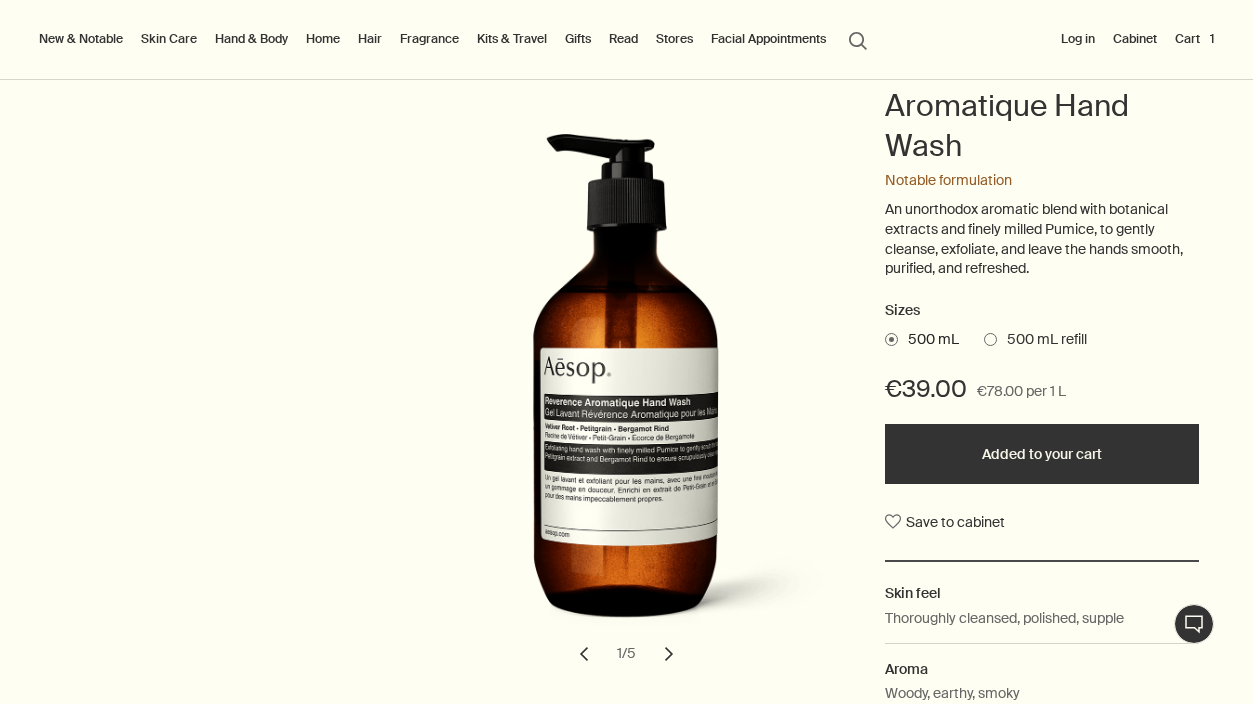 click on "Cart 1" at bounding box center [1194, 39] 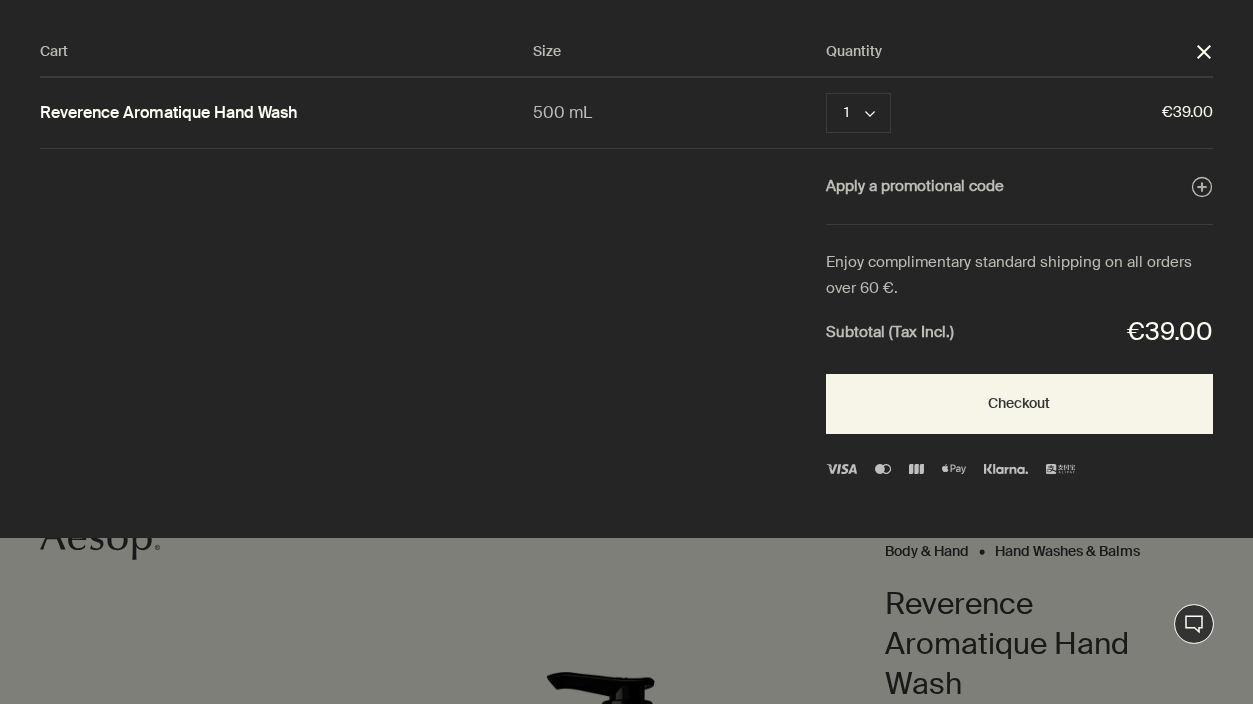 scroll, scrollTop: 0, scrollLeft: 0, axis: both 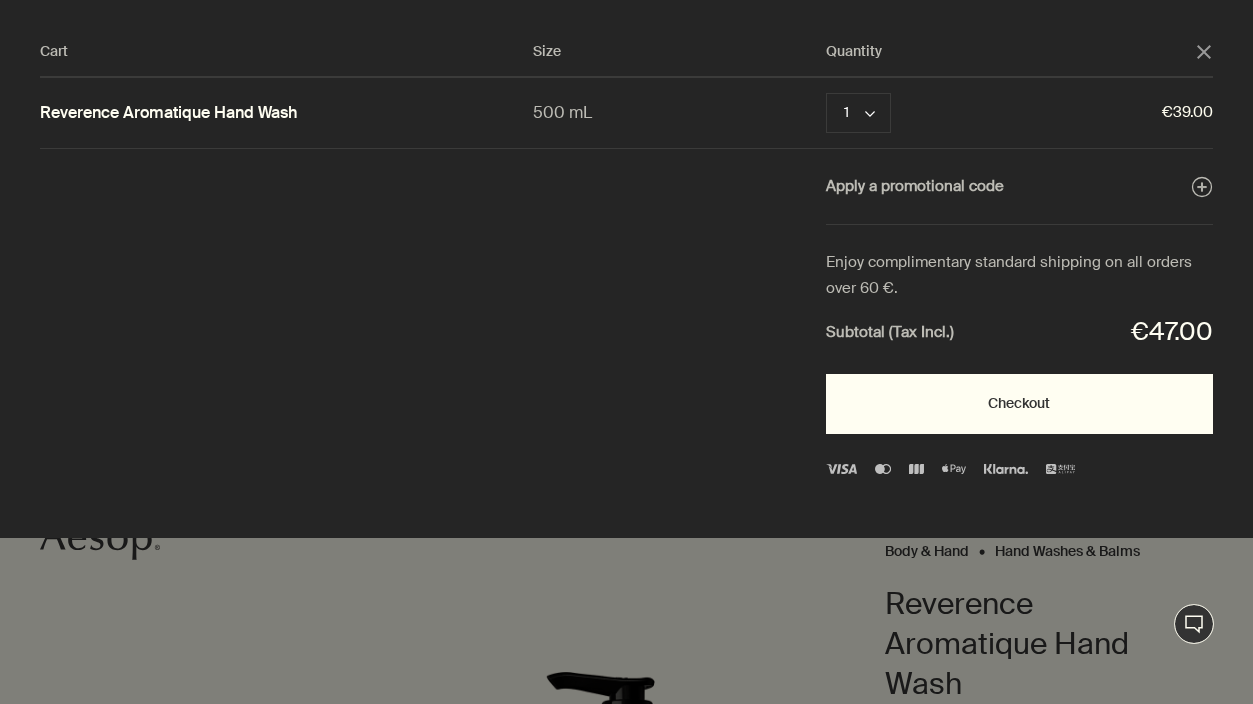 click on "Checkout" at bounding box center (1019, 404) 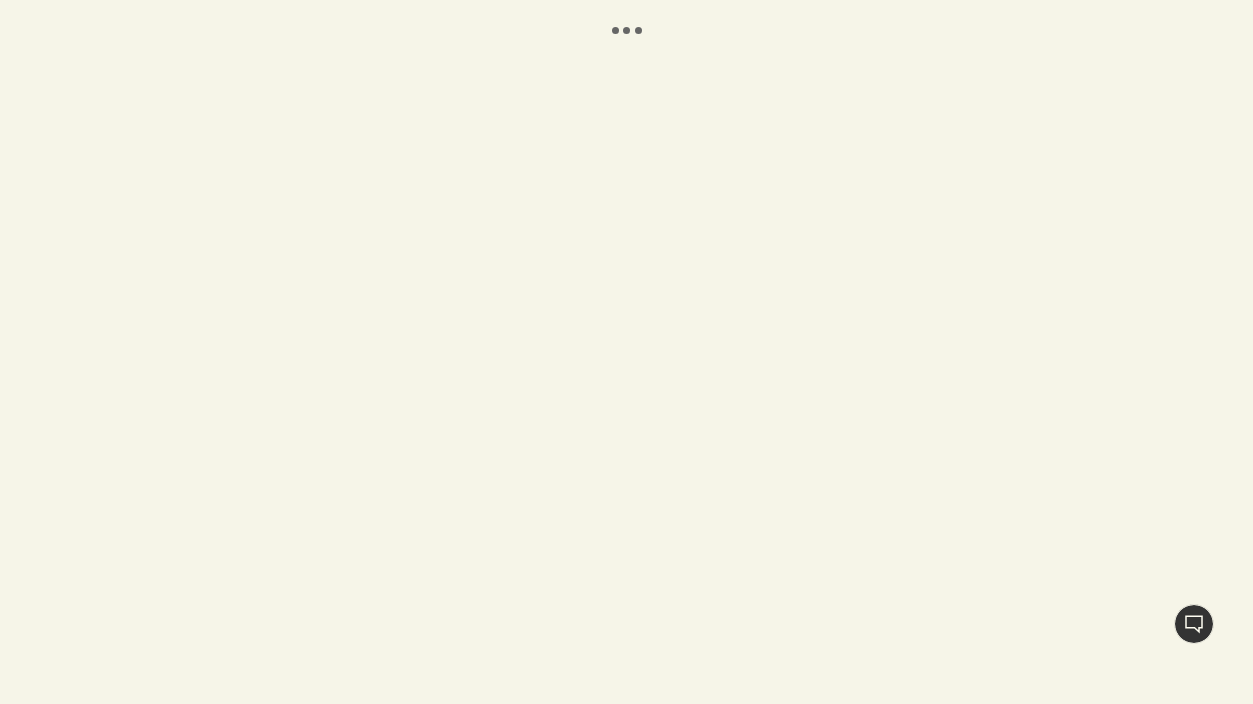 scroll, scrollTop: 0, scrollLeft: 0, axis: both 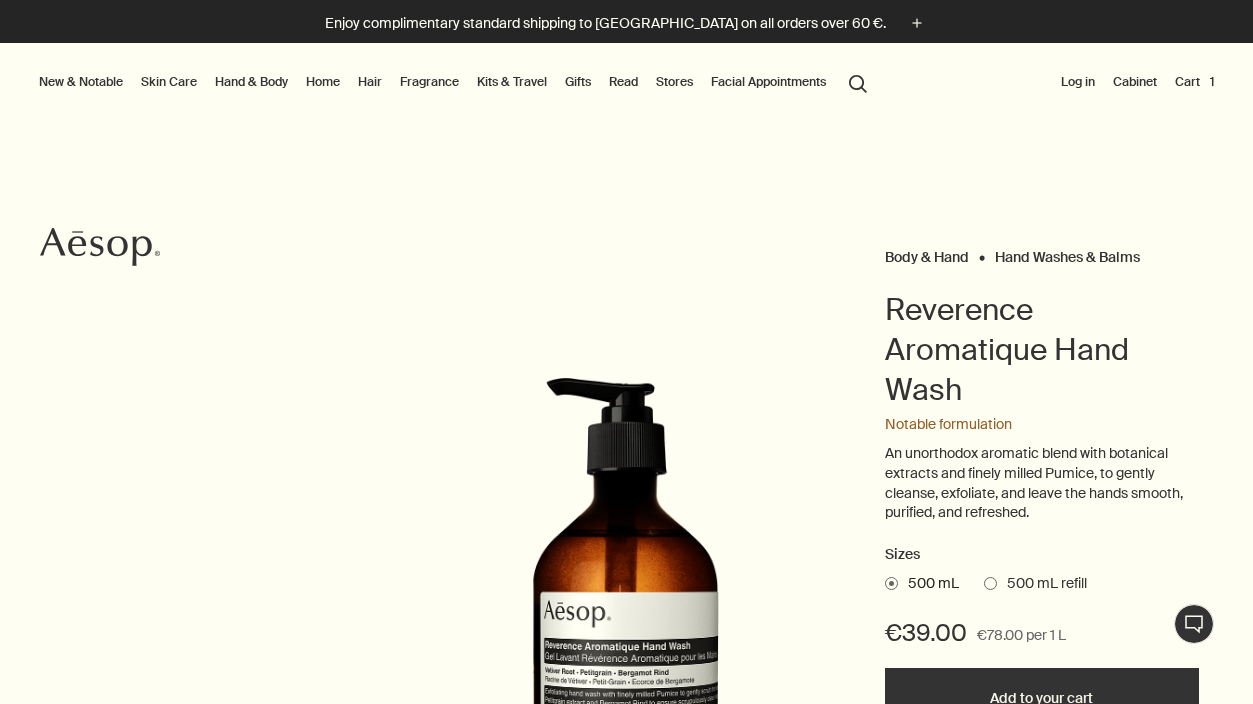 click on "Cart 1" at bounding box center [1194, 82] 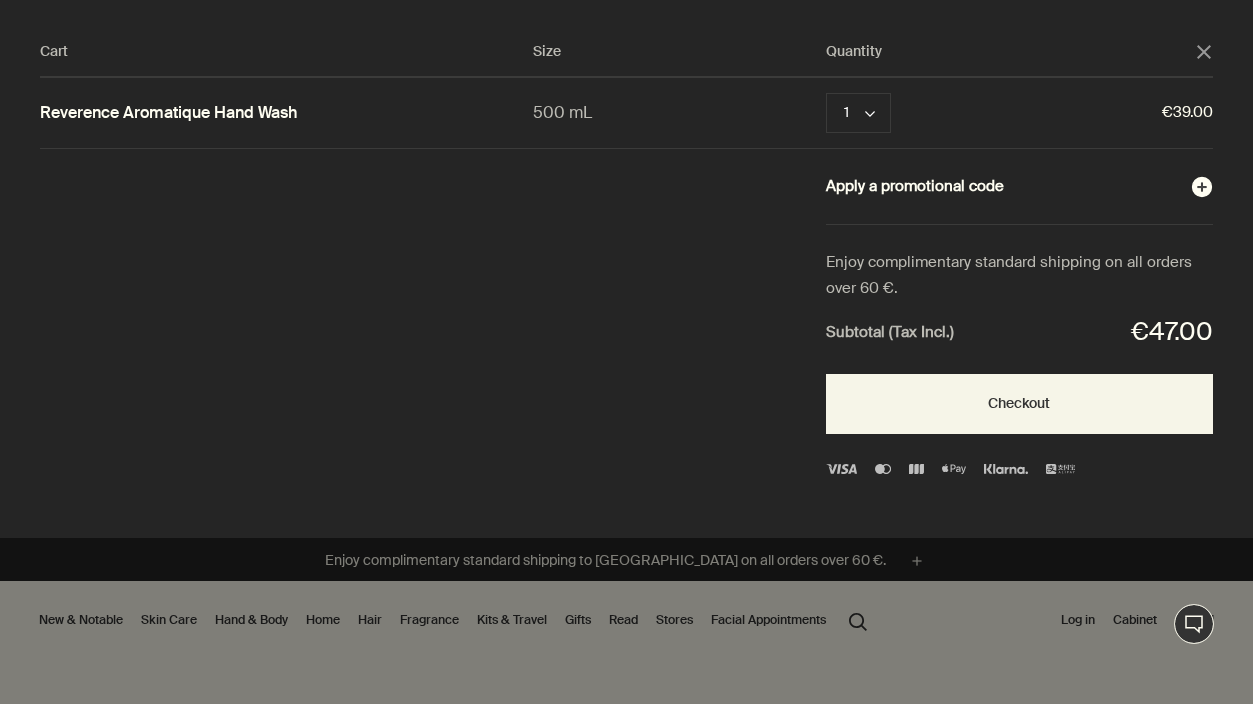 click on "Apply a promotional code plusAndCloseWithCircle" at bounding box center (1019, 187) 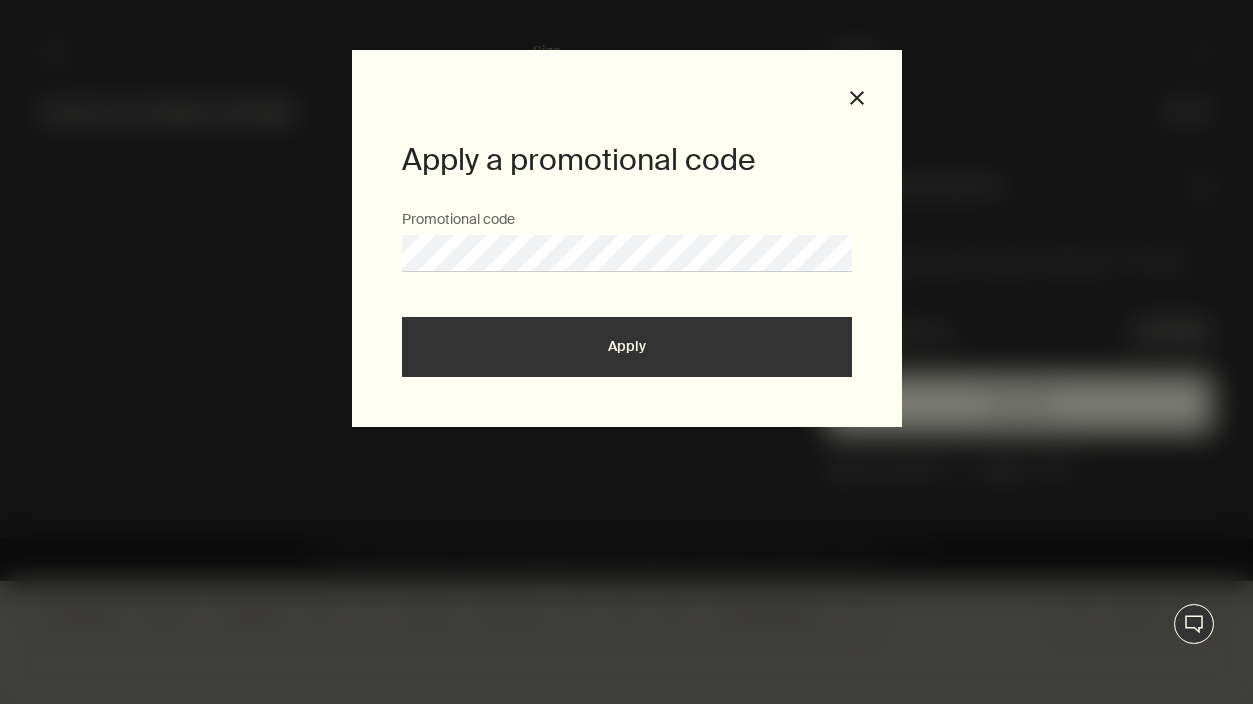 click on "Apply" at bounding box center (627, 347) 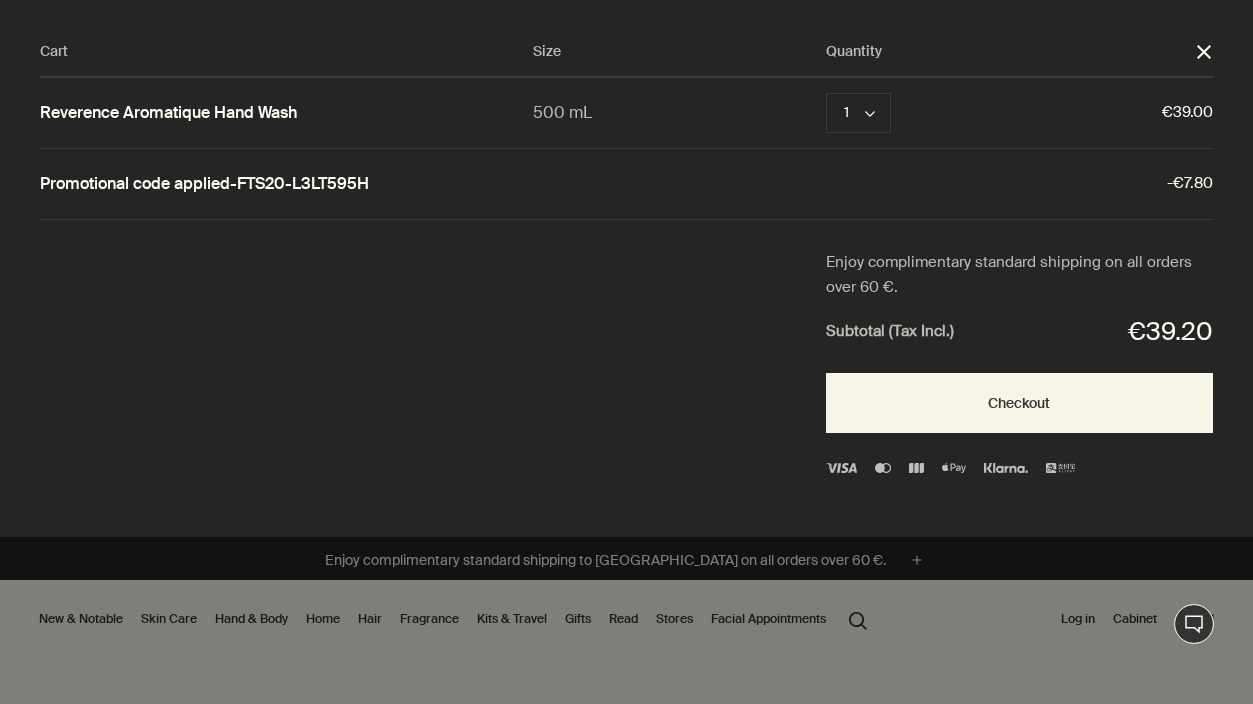 type 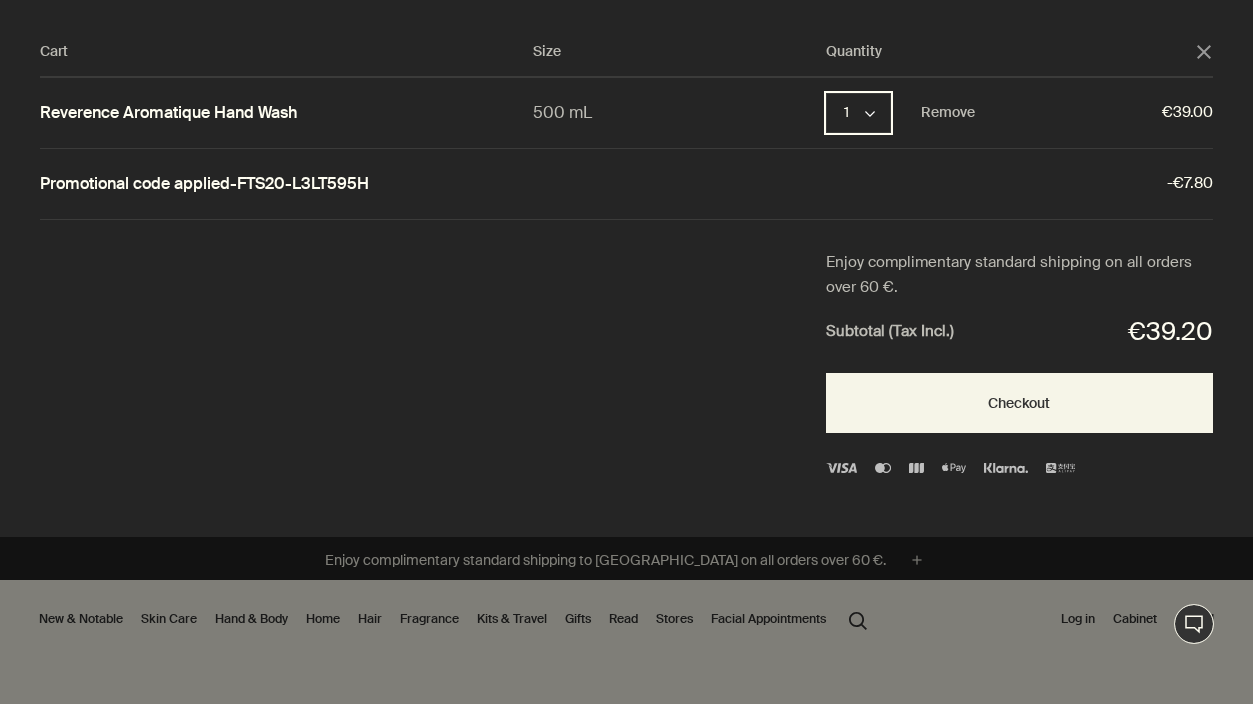 click on "1 chevron" at bounding box center (858, 113) 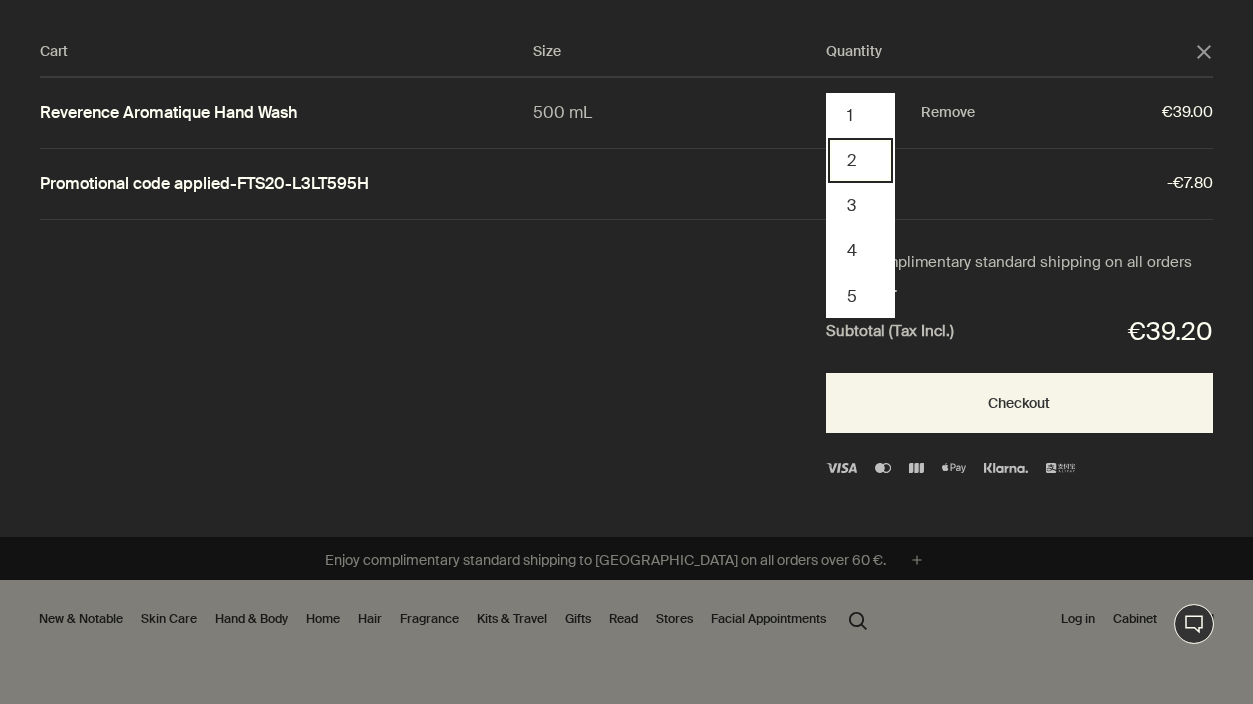 click on "2" at bounding box center (860, 160) 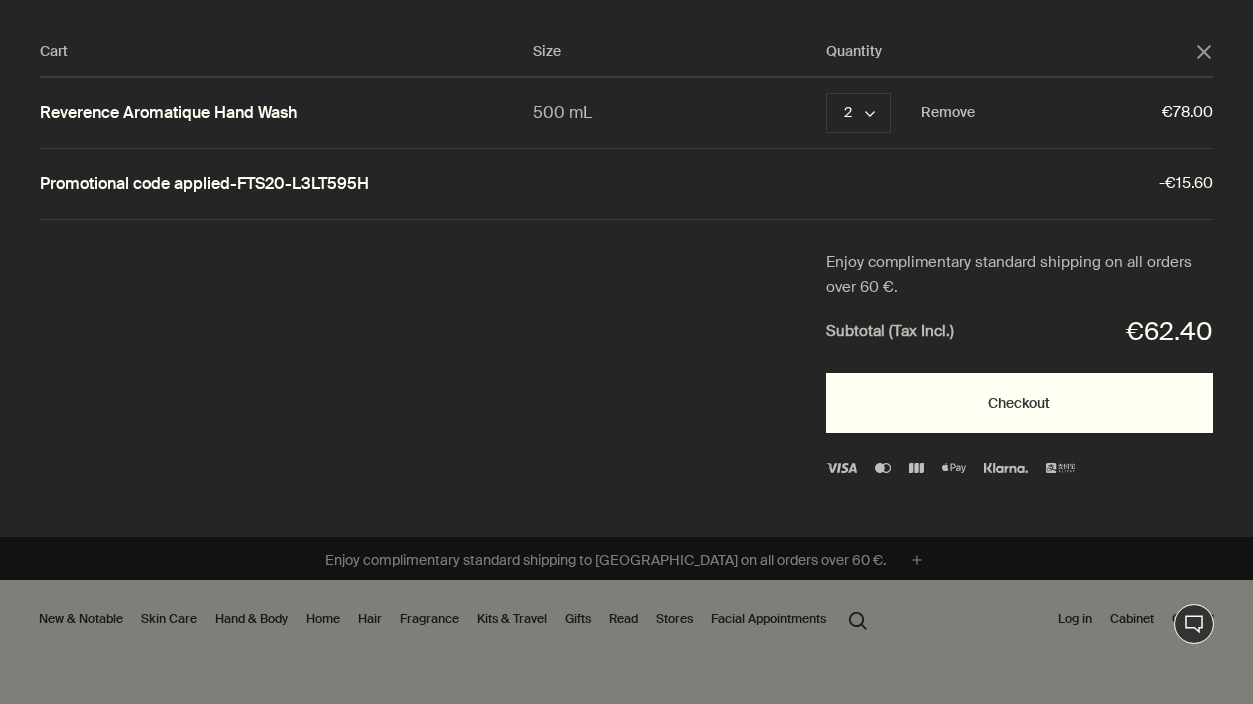 click on "Checkout" at bounding box center (1019, 403) 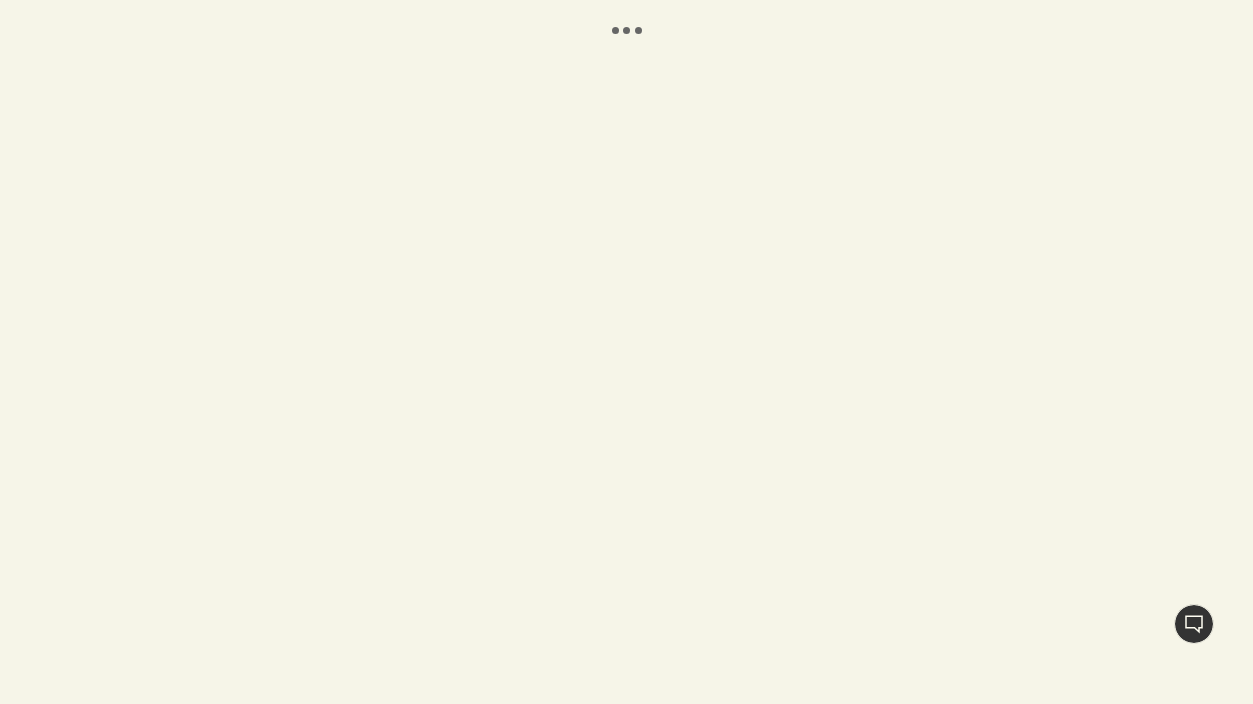 scroll, scrollTop: 0, scrollLeft: 0, axis: both 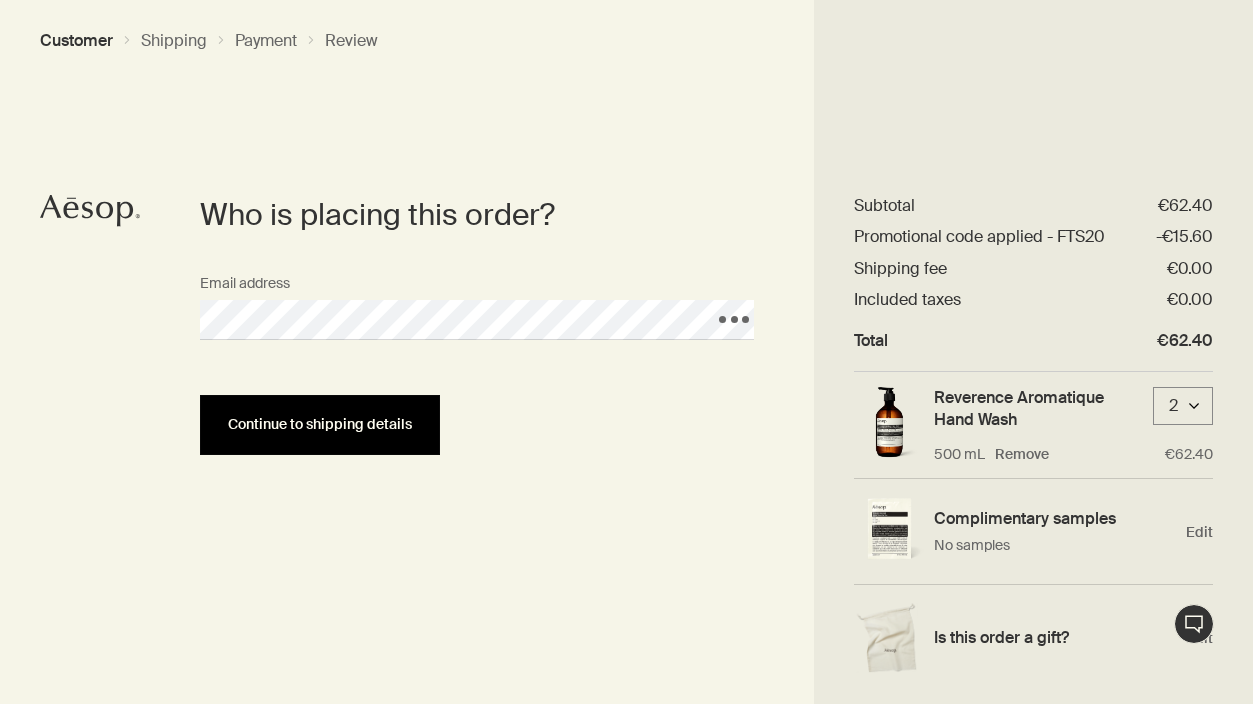 click on "Continue to shipping details" at bounding box center [320, 425] 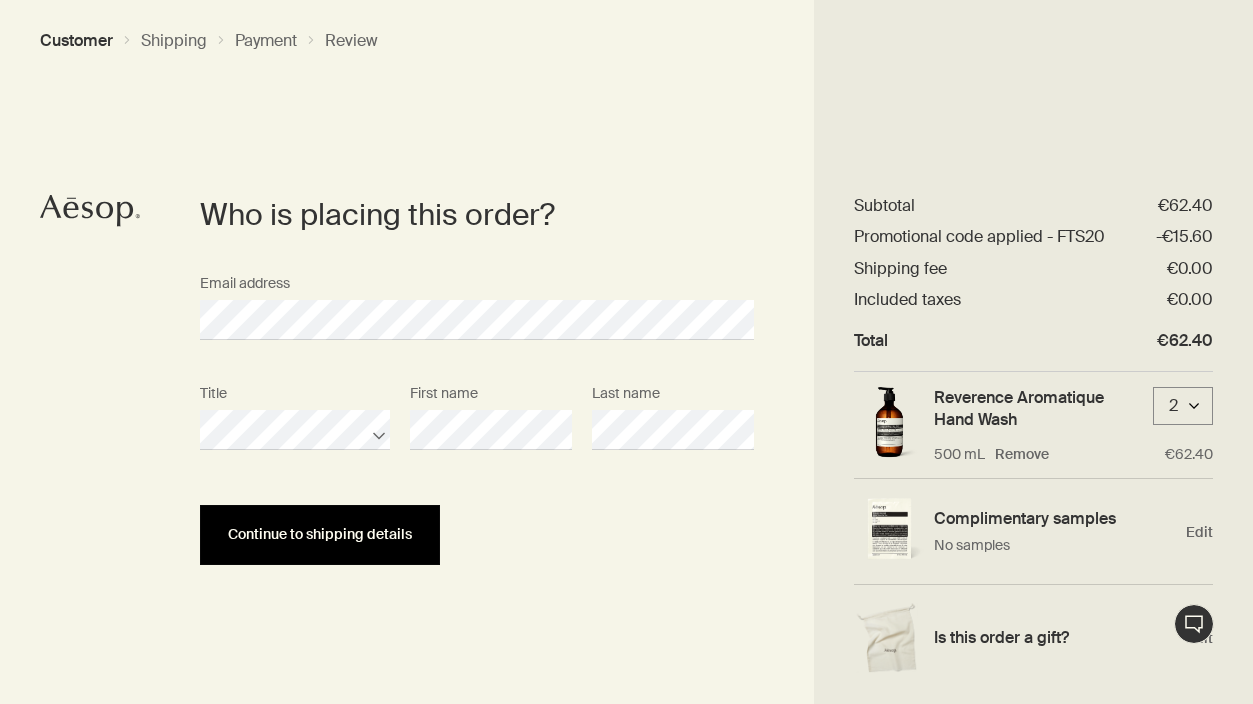 click on "Continue to shipping details" at bounding box center (320, 534) 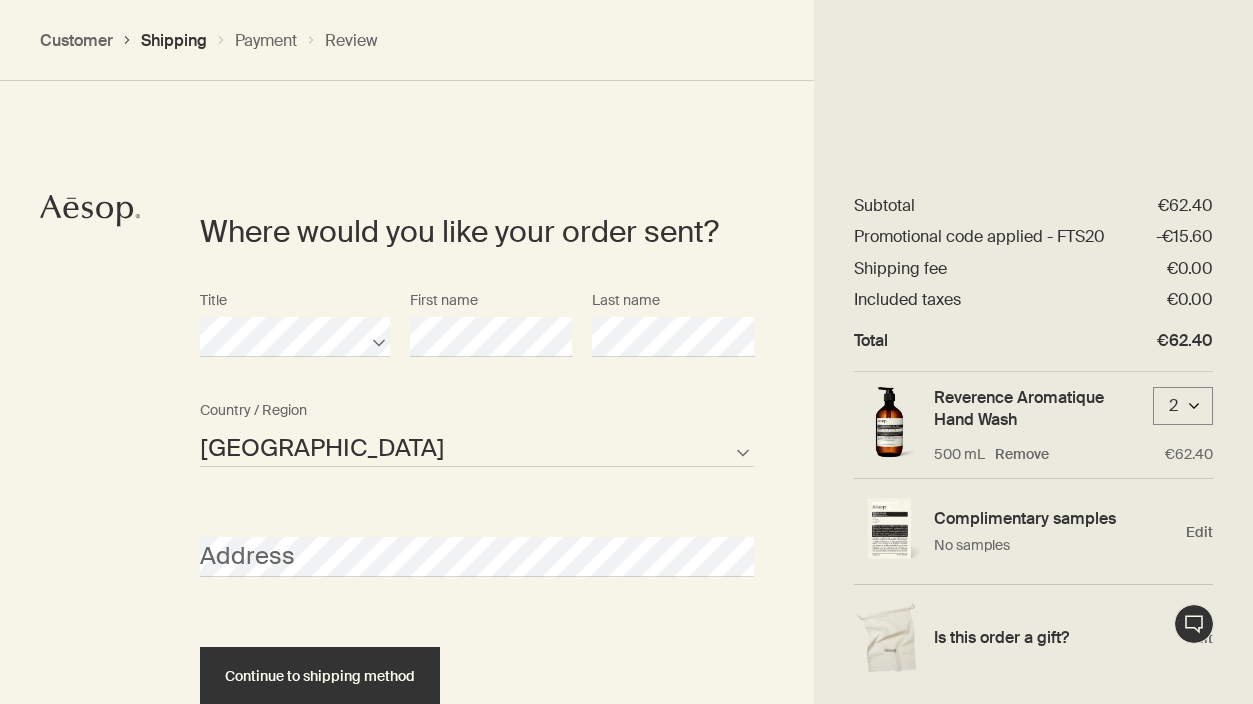 scroll, scrollTop: 428, scrollLeft: 0, axis: vertical 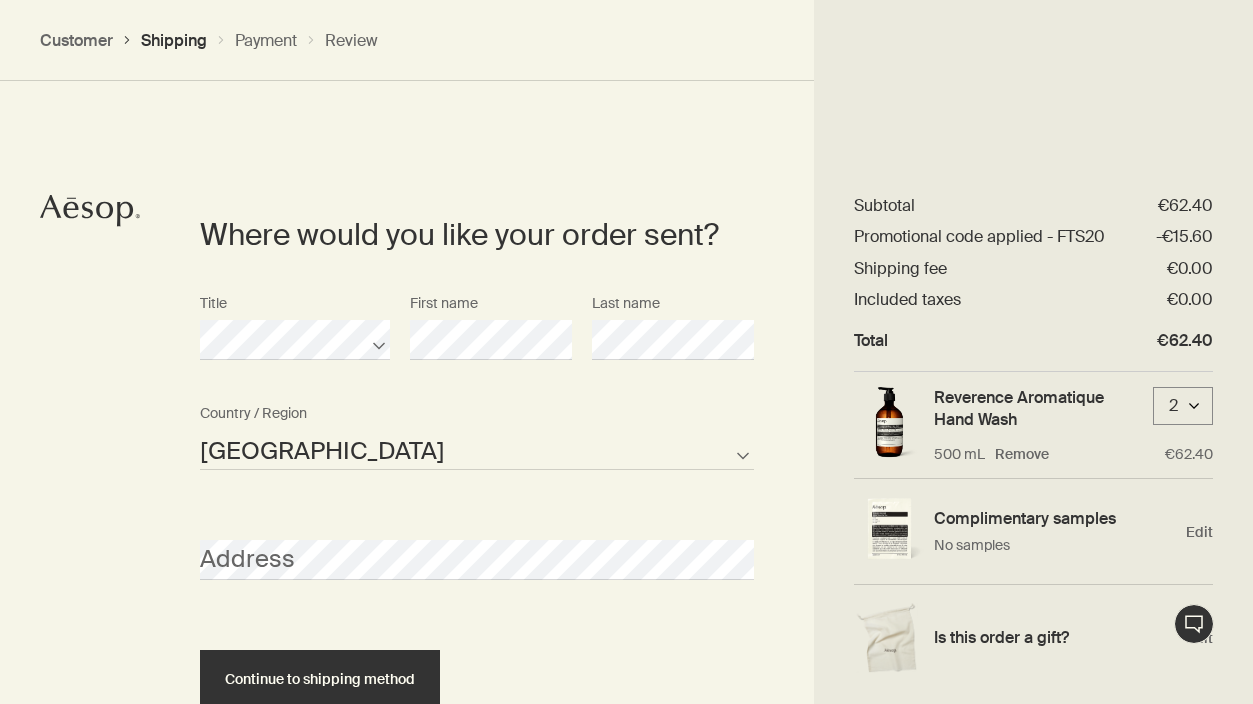 click on "Andorra Belgium France Iceland Ireland Luxembourg Monaco Netherlands Portugal San Marino Spain Not listed" at bounding box center (477, 450) 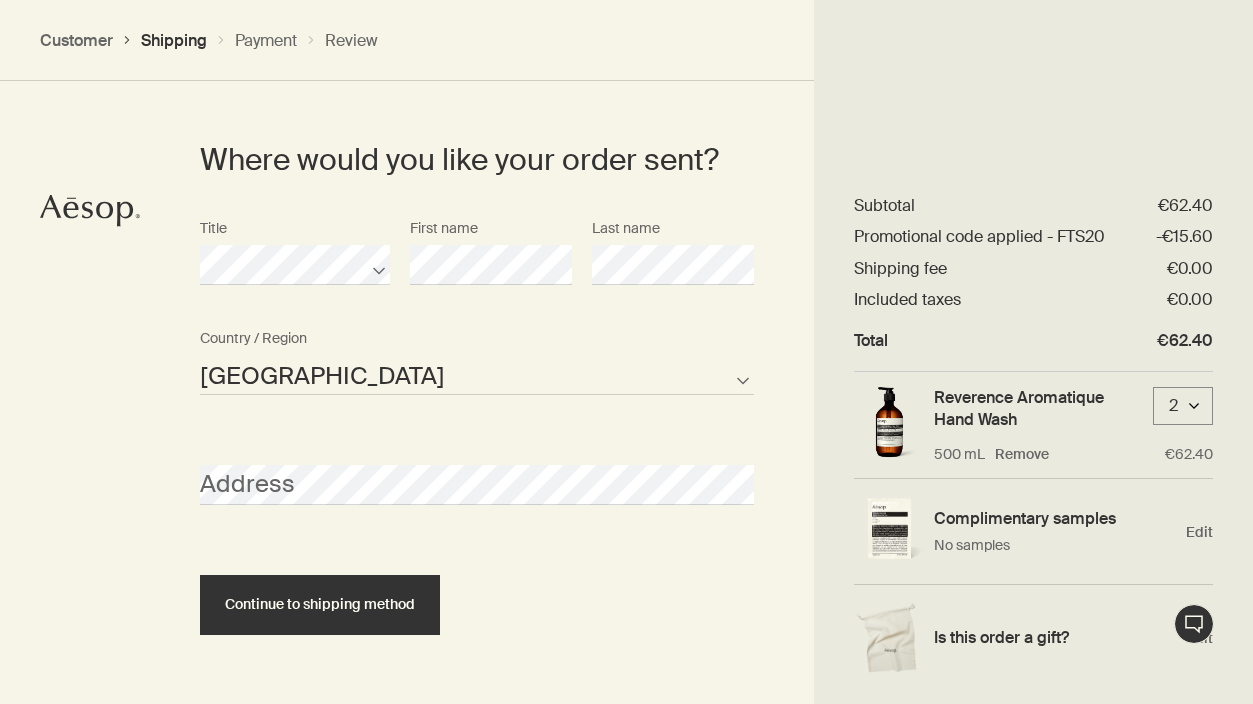 scroll, scrollTop: 567, scrollLeft: 0, axis: vertical 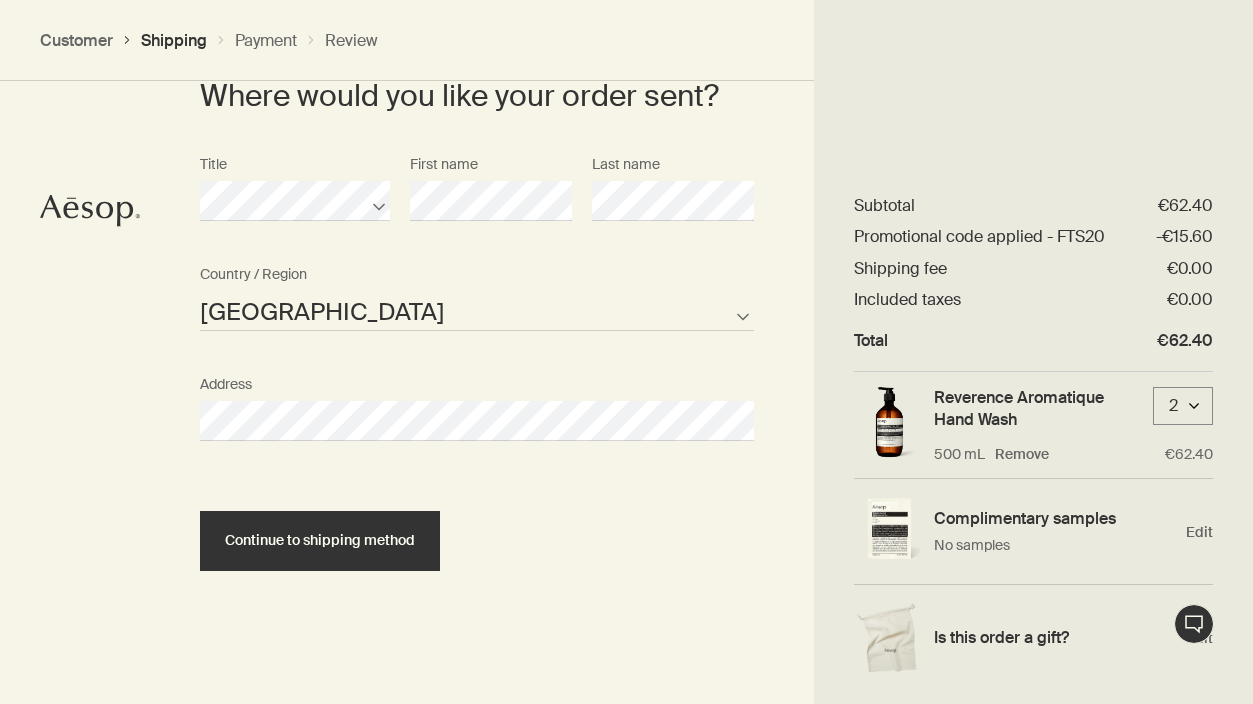 select on "PT" 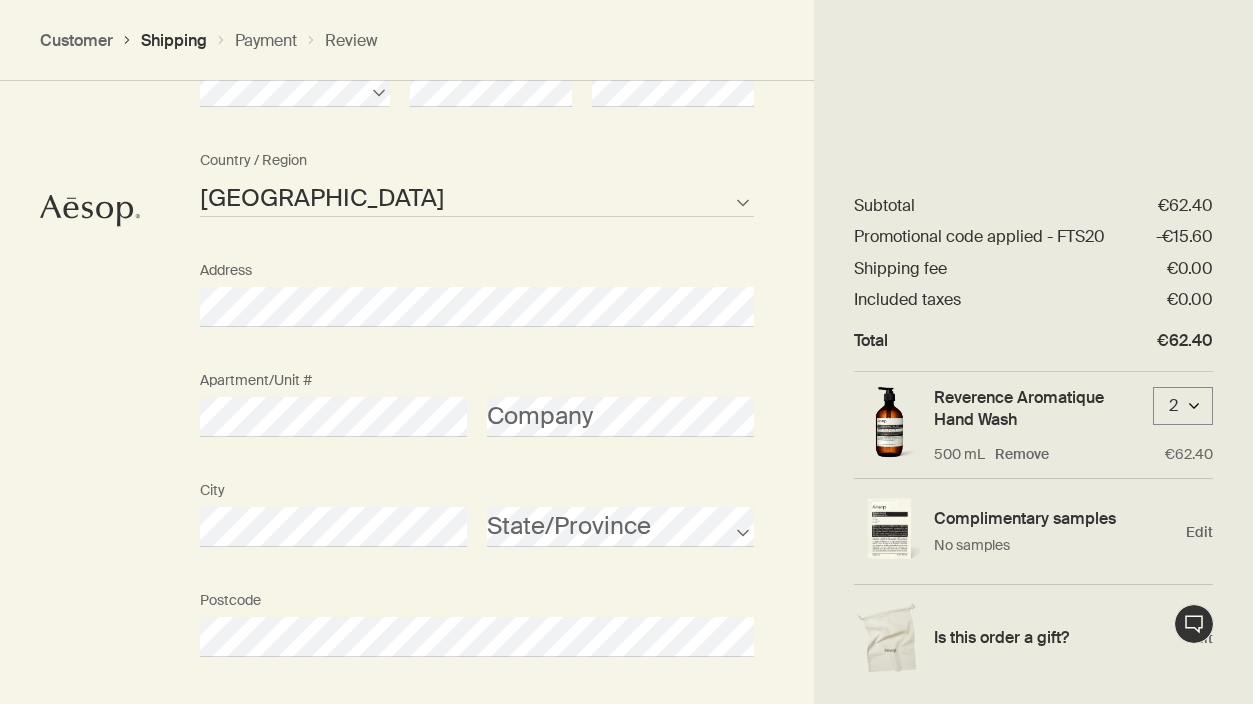 scroll, scrollTop: 685, scrollLeft: 0, axis: vertical 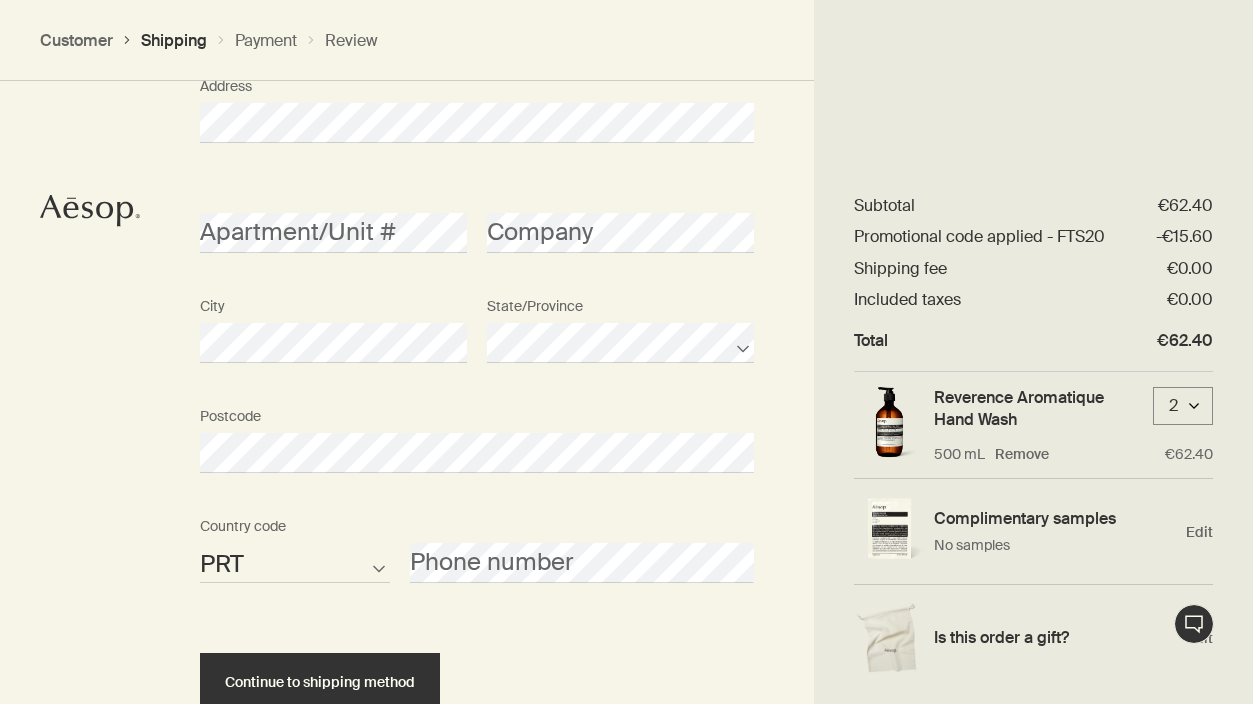 click on "Postcode" at bounding box center [477, 435] 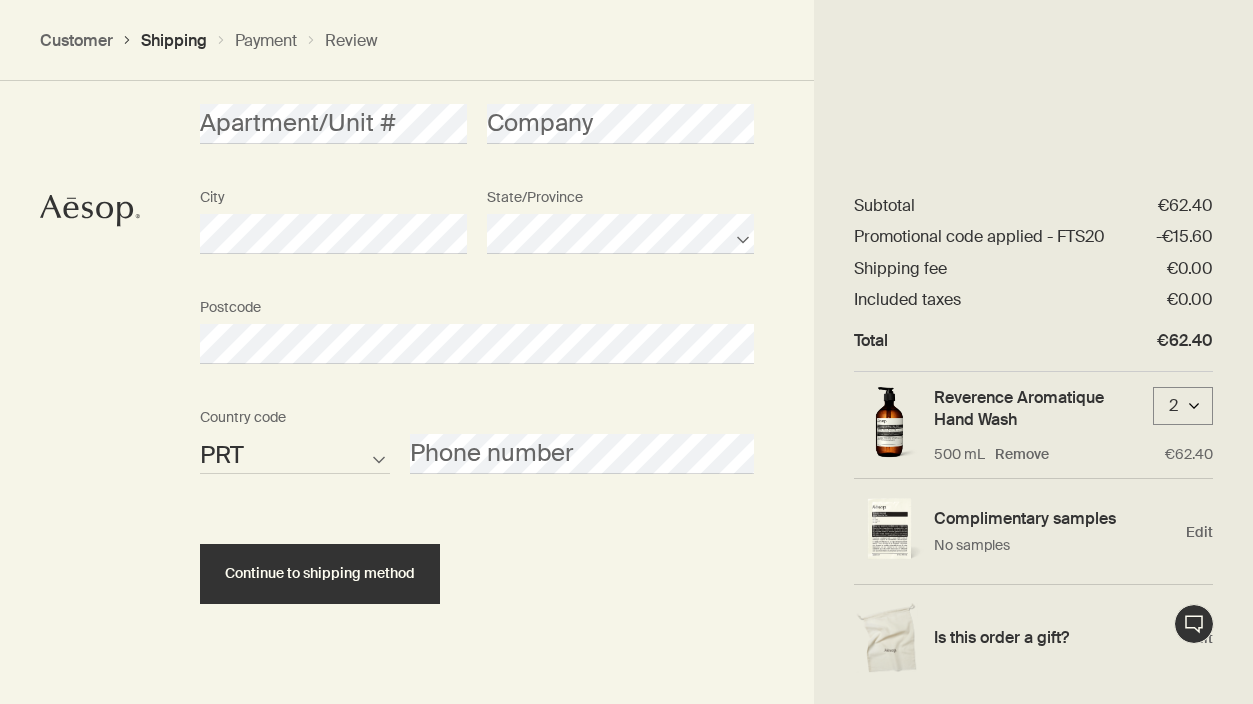 scroll, scrollTop: 1007, scrollLeft: 0, axis: vertical 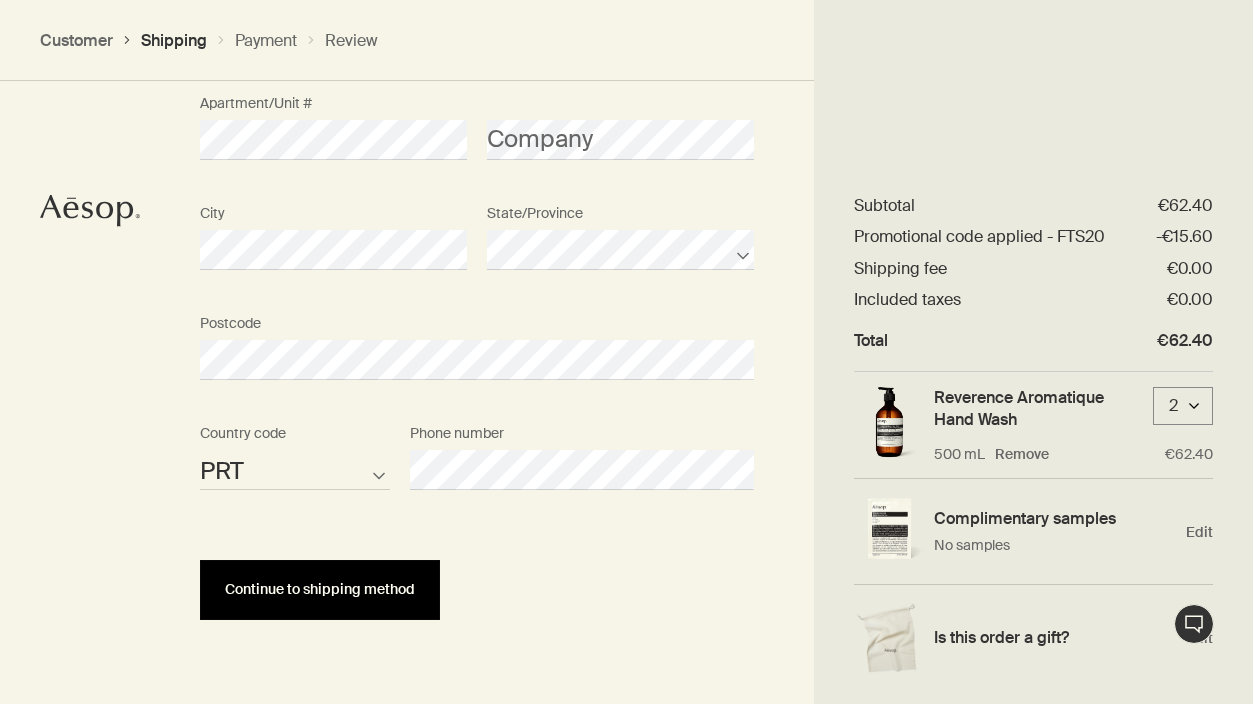 click on "Continue to shipping method" at bounding box center [320, 590] 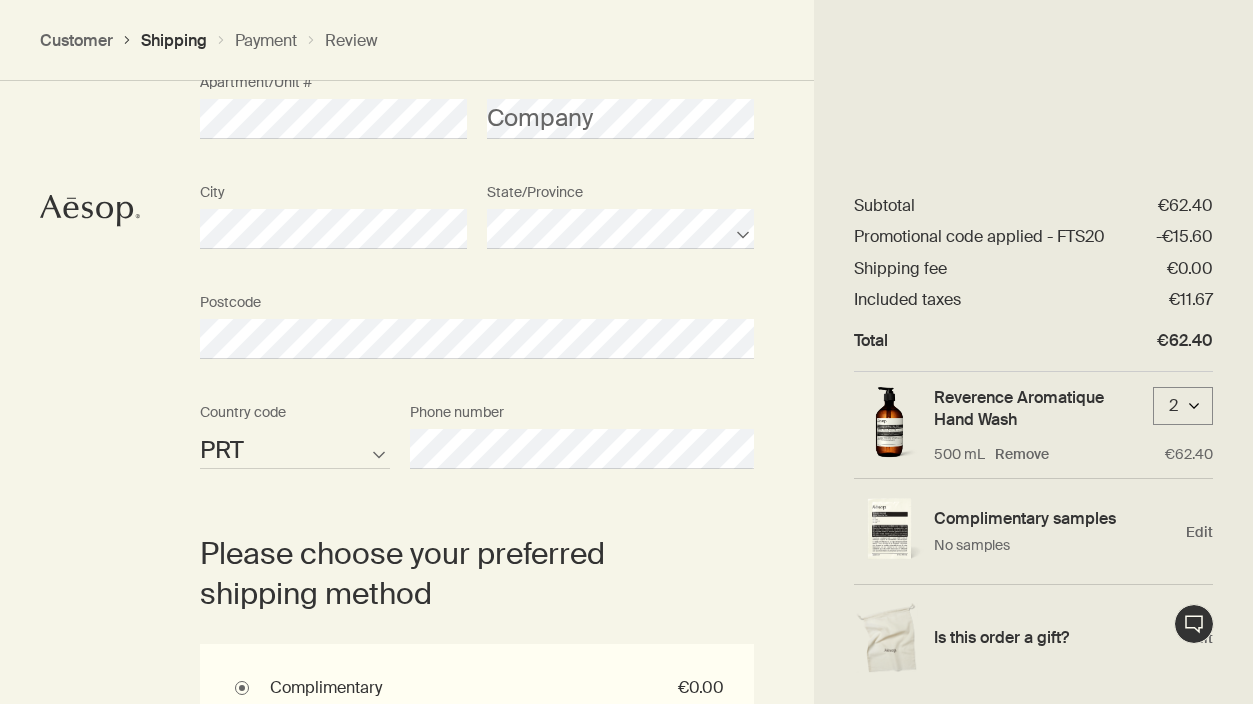 scroll, scrollTop: 1009, scrollLeft: 0, axis: vertical 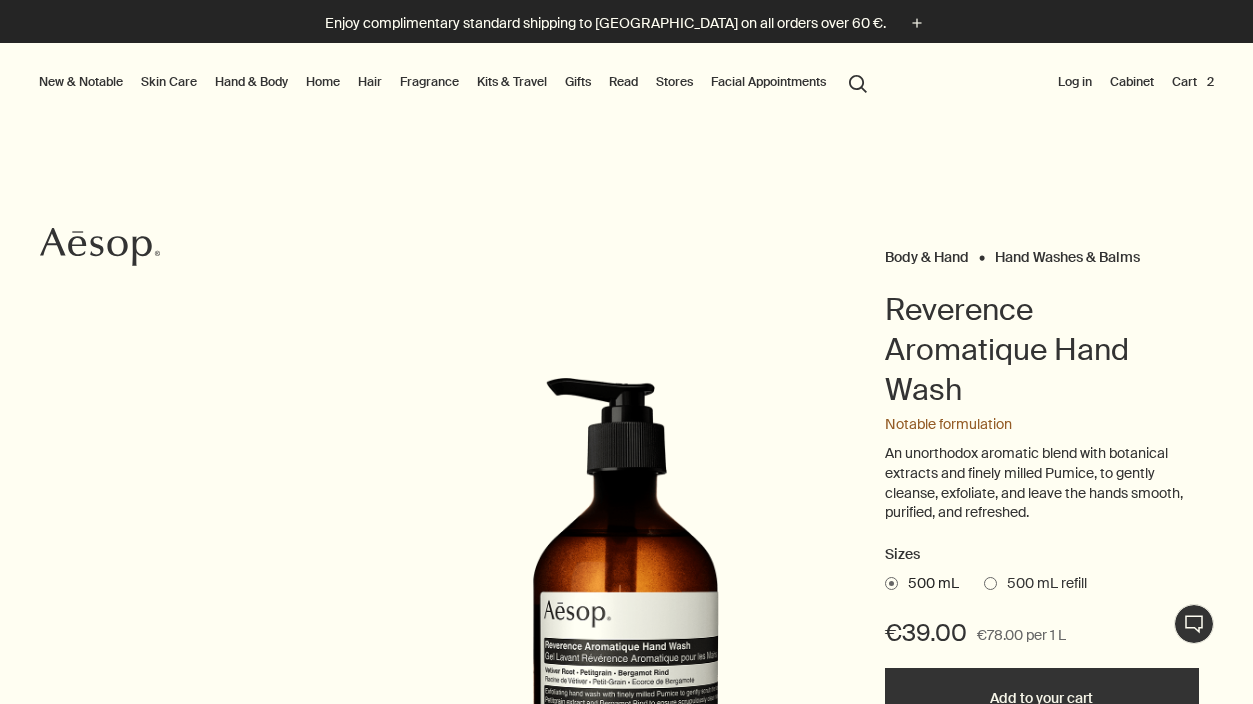 click on "Cart 2" at bounding box center (1193, 82) 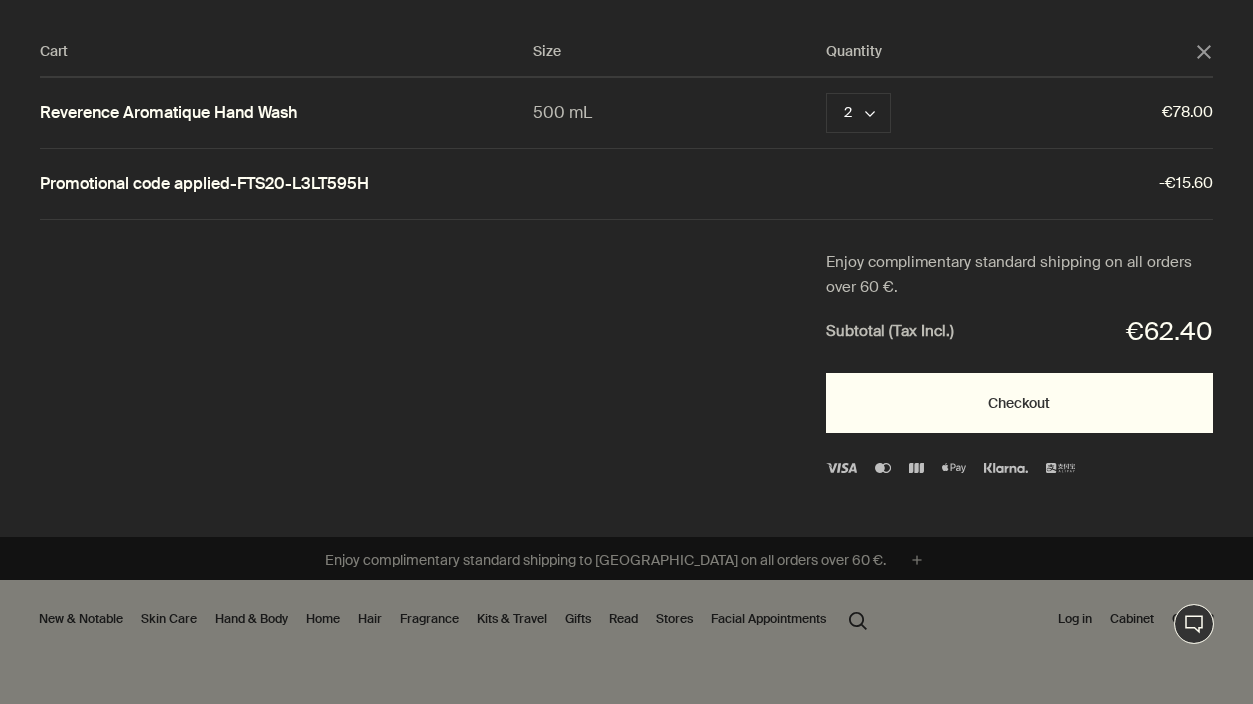 click on "Checkout" at bounding box center [1019, 403] 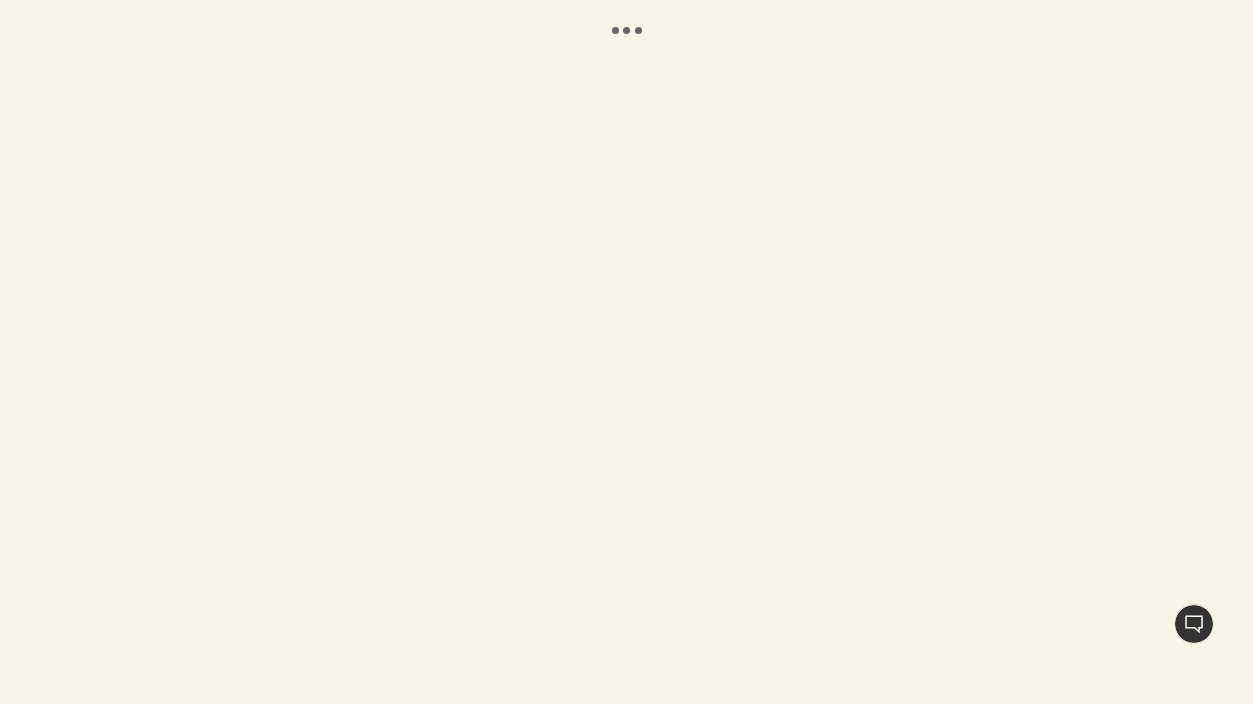 scroll, scrollTop: 0, scrollLeft: 0, axis: both 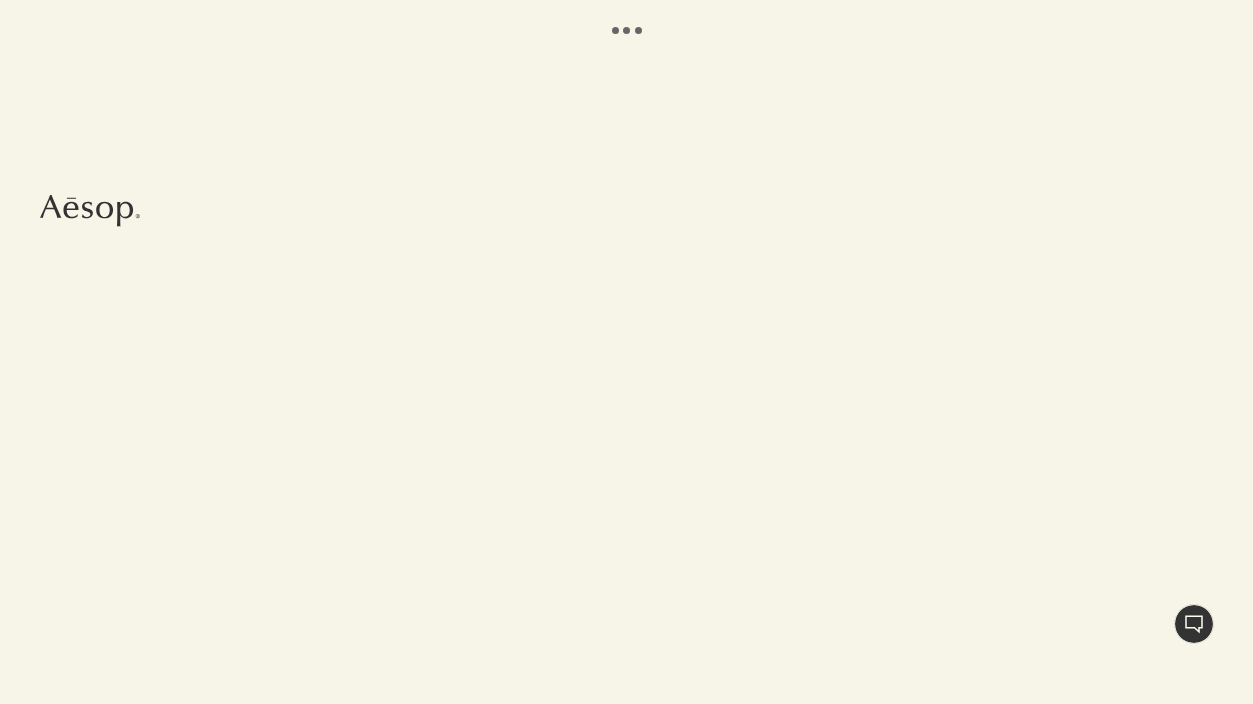 select on "PT" 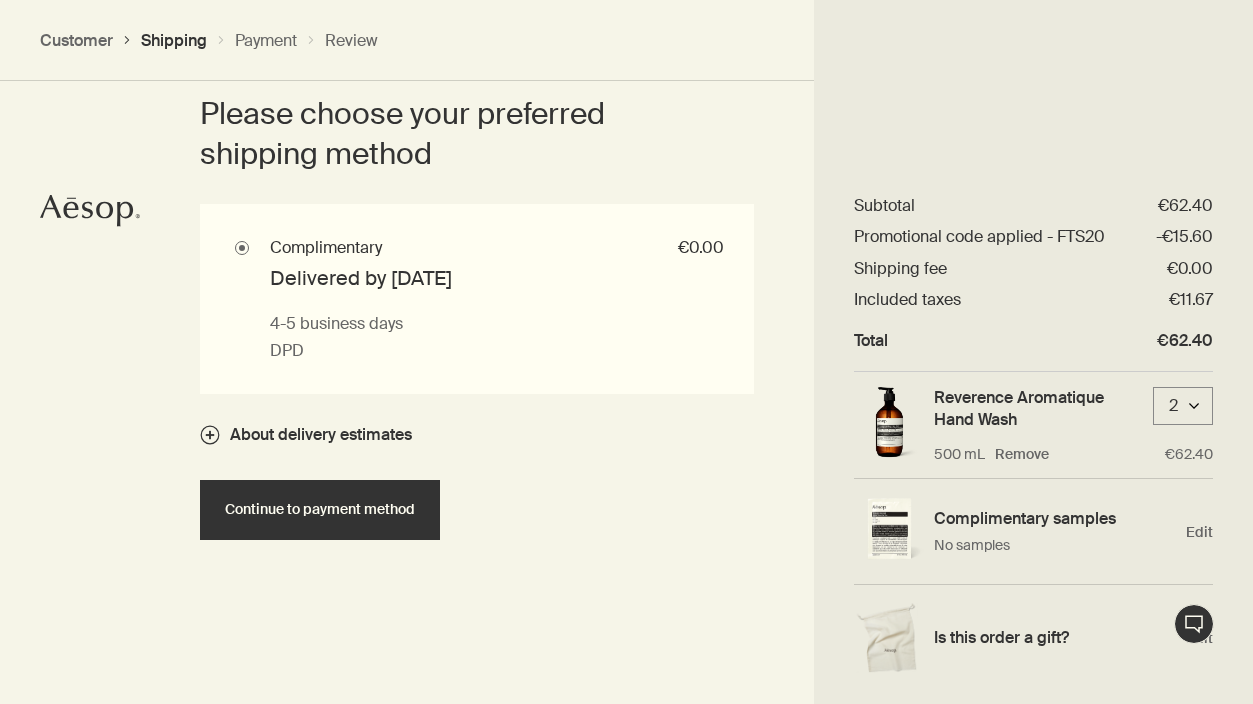 scroll, scrollTop: 1436, scrollLeft: 0, axis: vertical 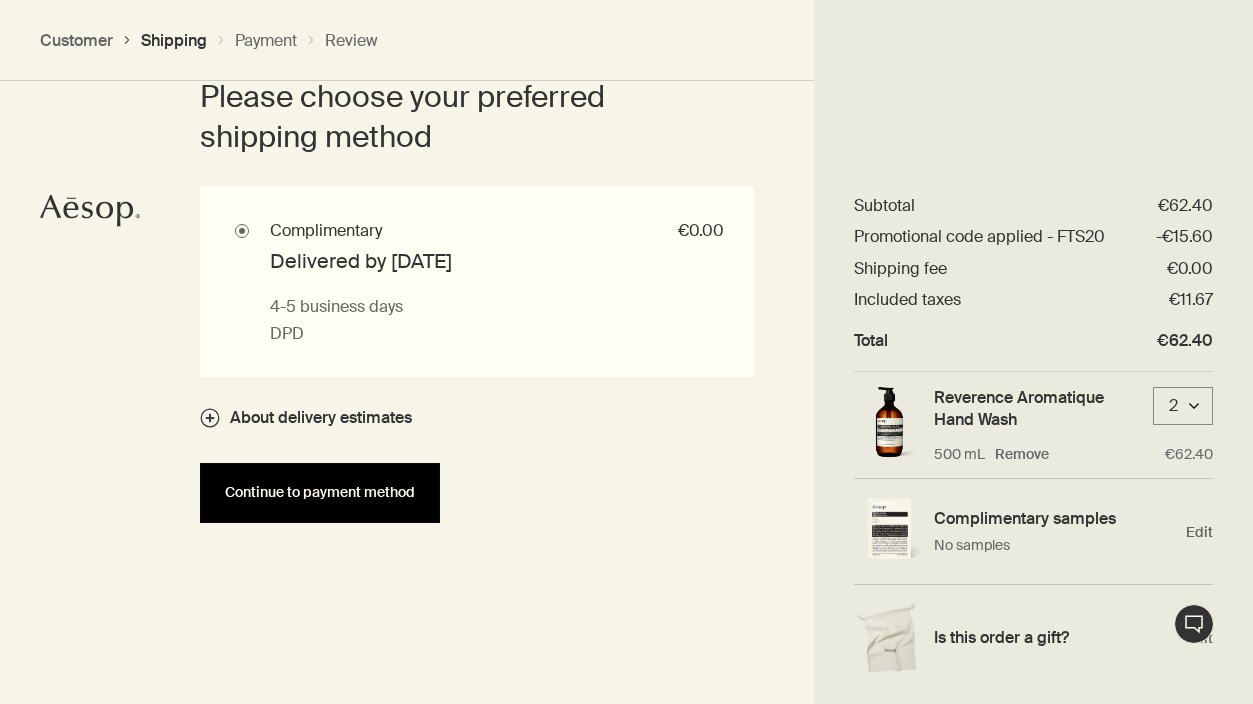 click on "Continue to payment method" at bounding box center [320, 493] 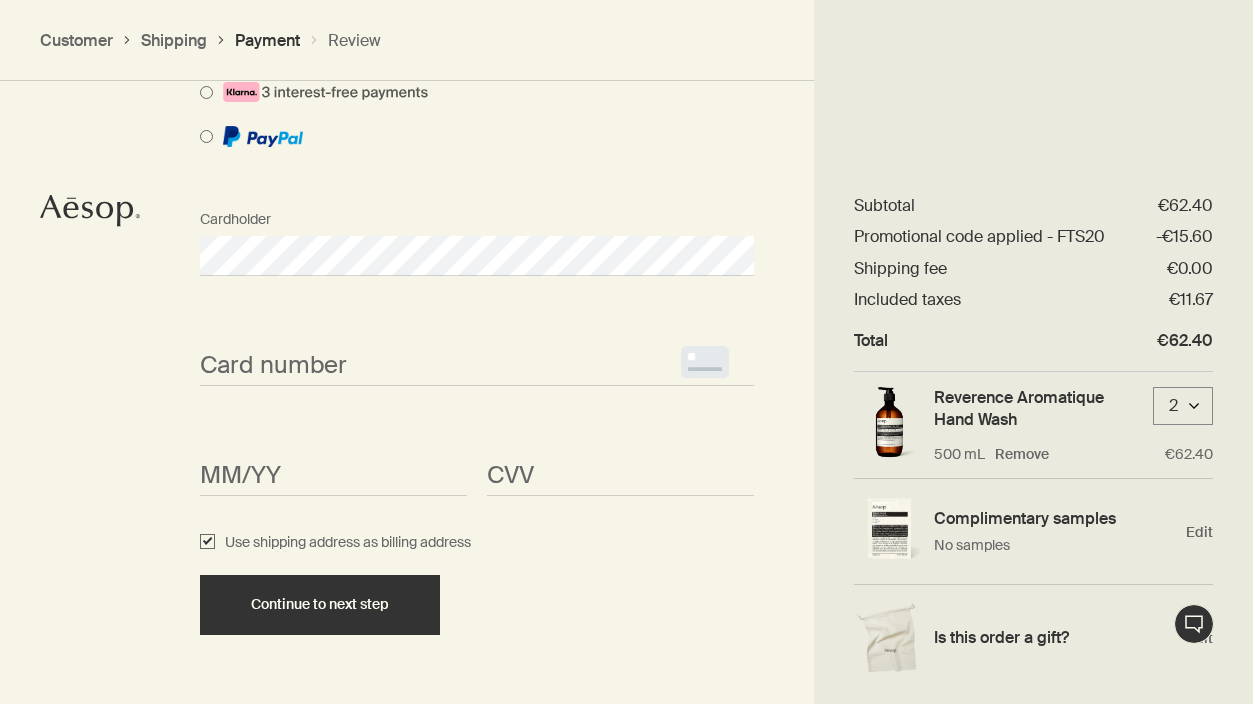 scroll, scrollTop: 1319, scrollLeft: 0, axis: vertical 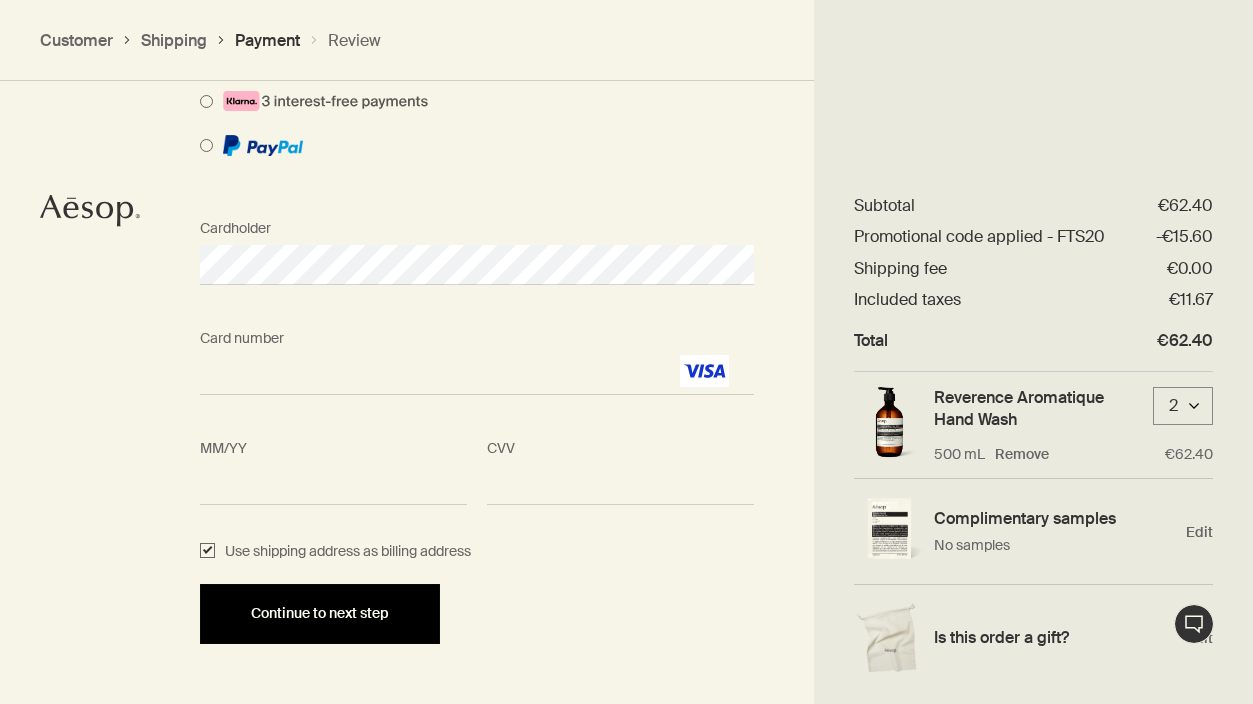 click on "Continue to next step" at bounding box center [320, 614] 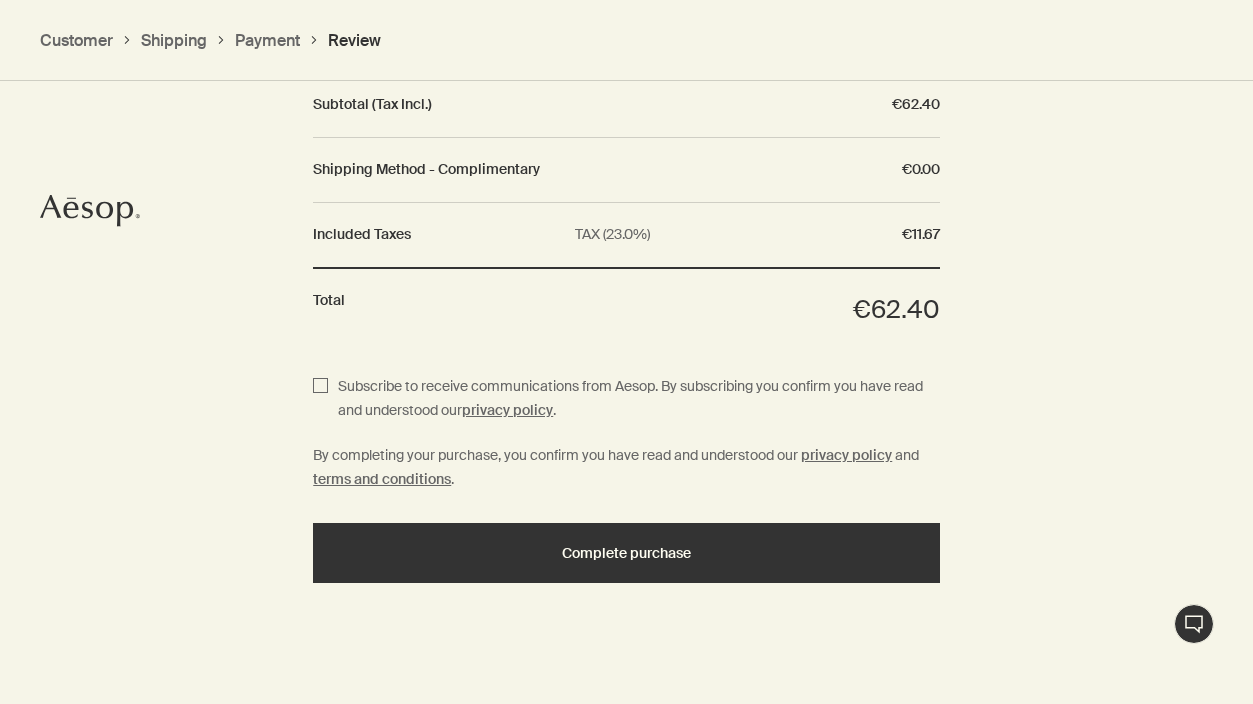 scroll, scrollTop: 2047, scrollLeft: 0, axis: vertical 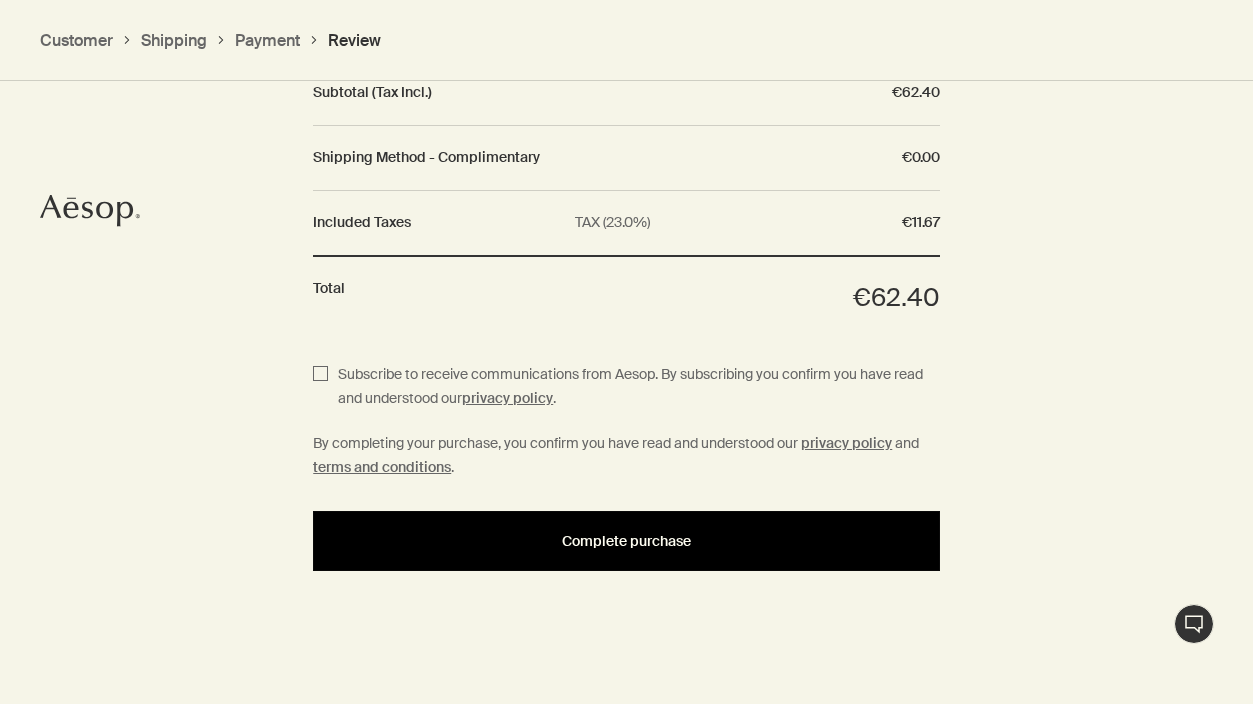 click on "Complete purchase" at bounding box center (626, 541) 